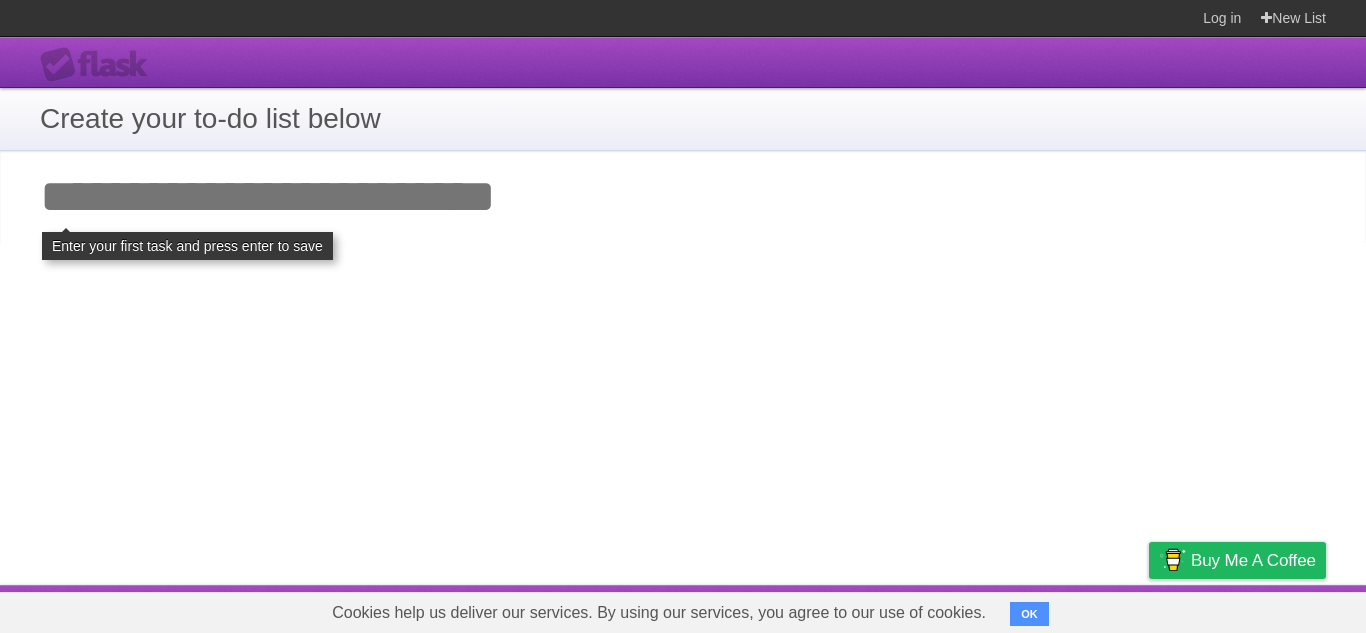 scroll, scrollTop: 0, scrollLeft: 0, axis: both 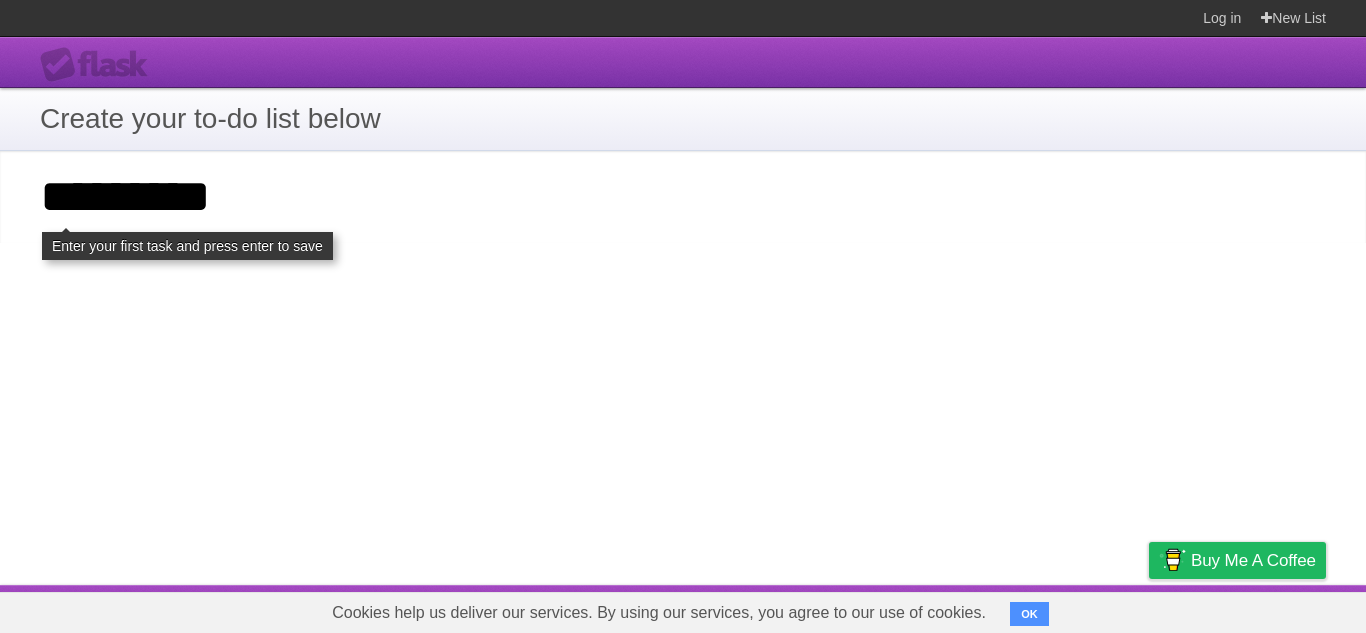 type on "*********" 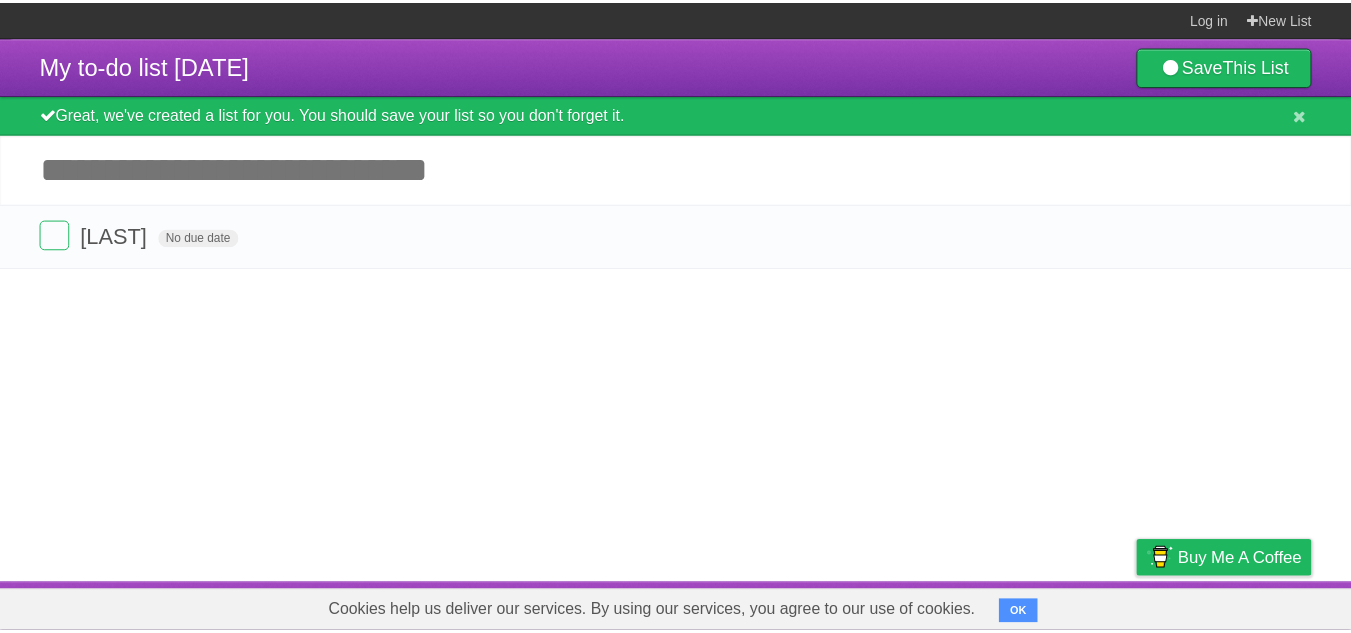 scroll, scrollTop: 0, scrollLeft: 0, axis: both 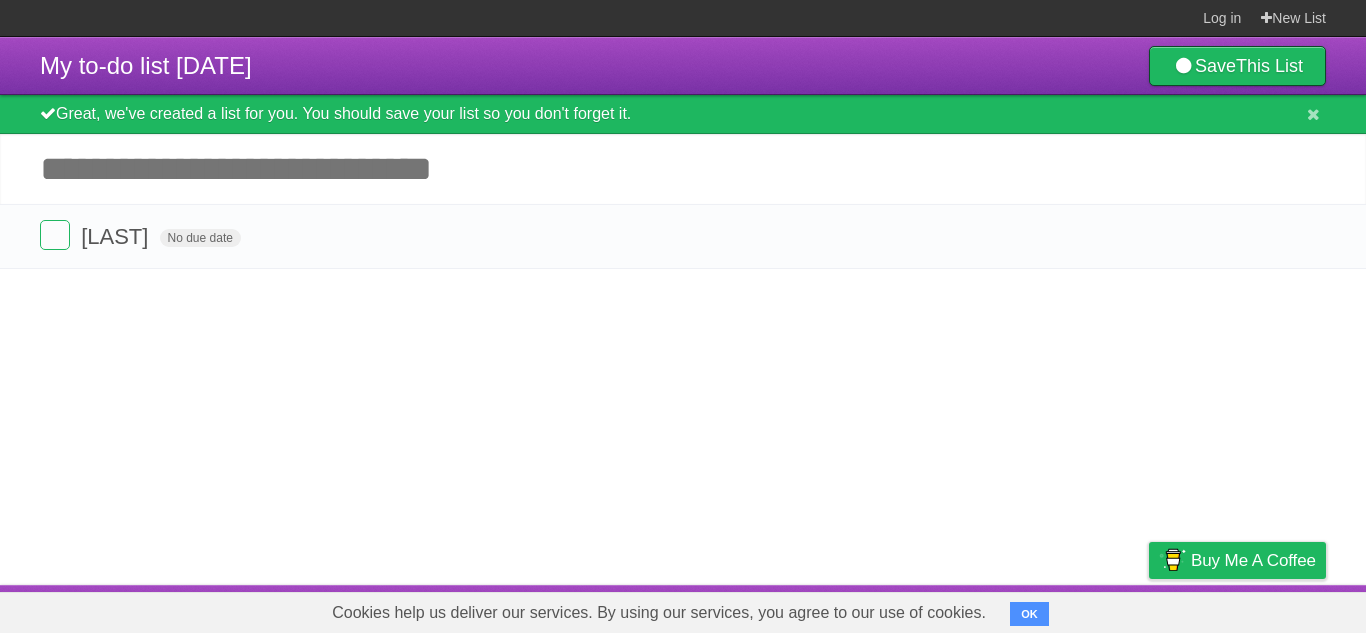 click on "Add another task" at bounding box center [683, 169] 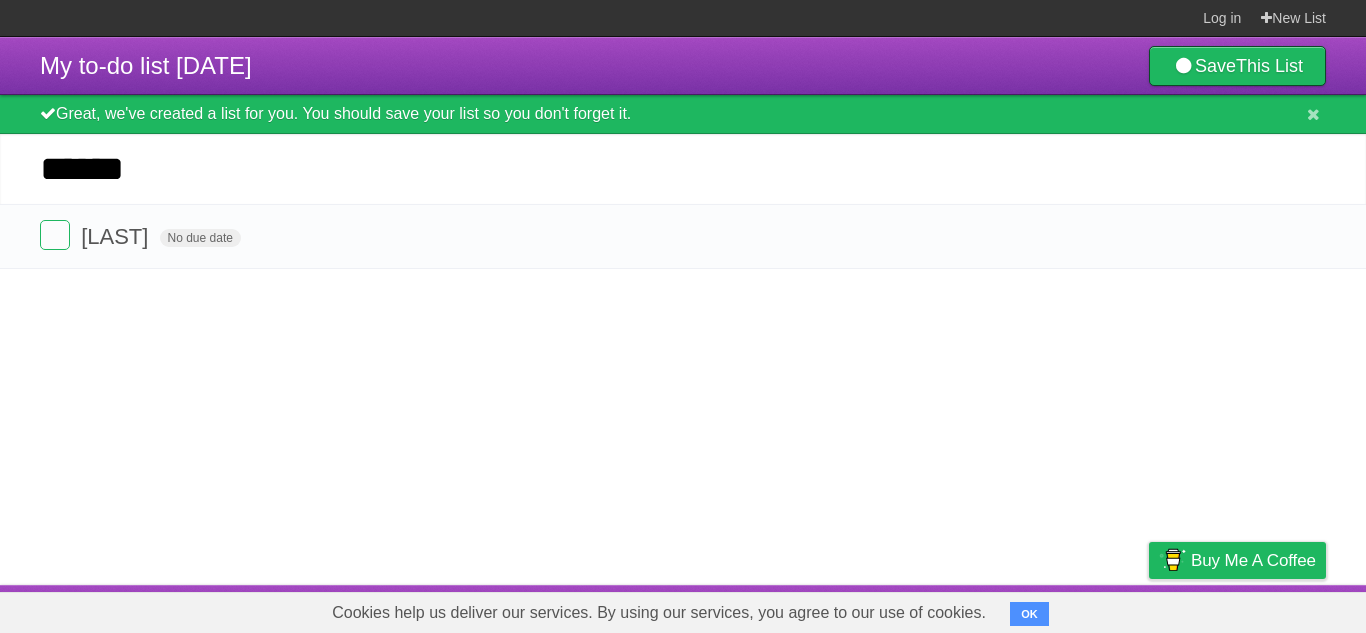 type on "******" 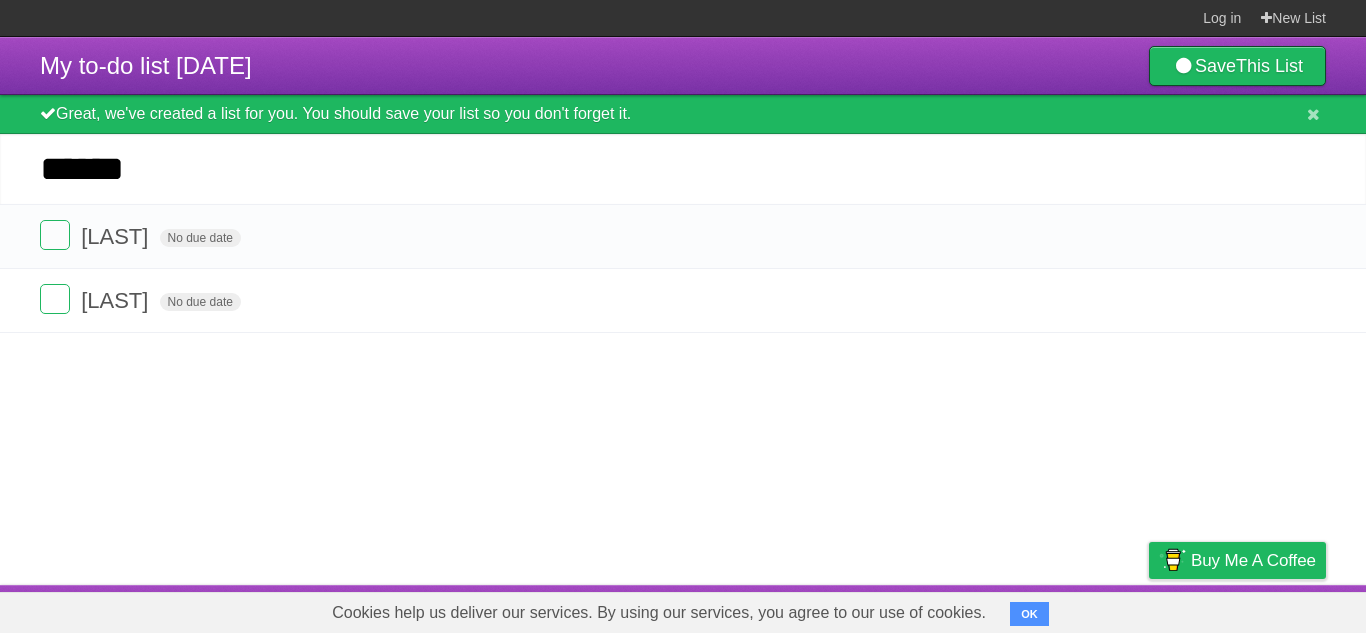 type on "******" 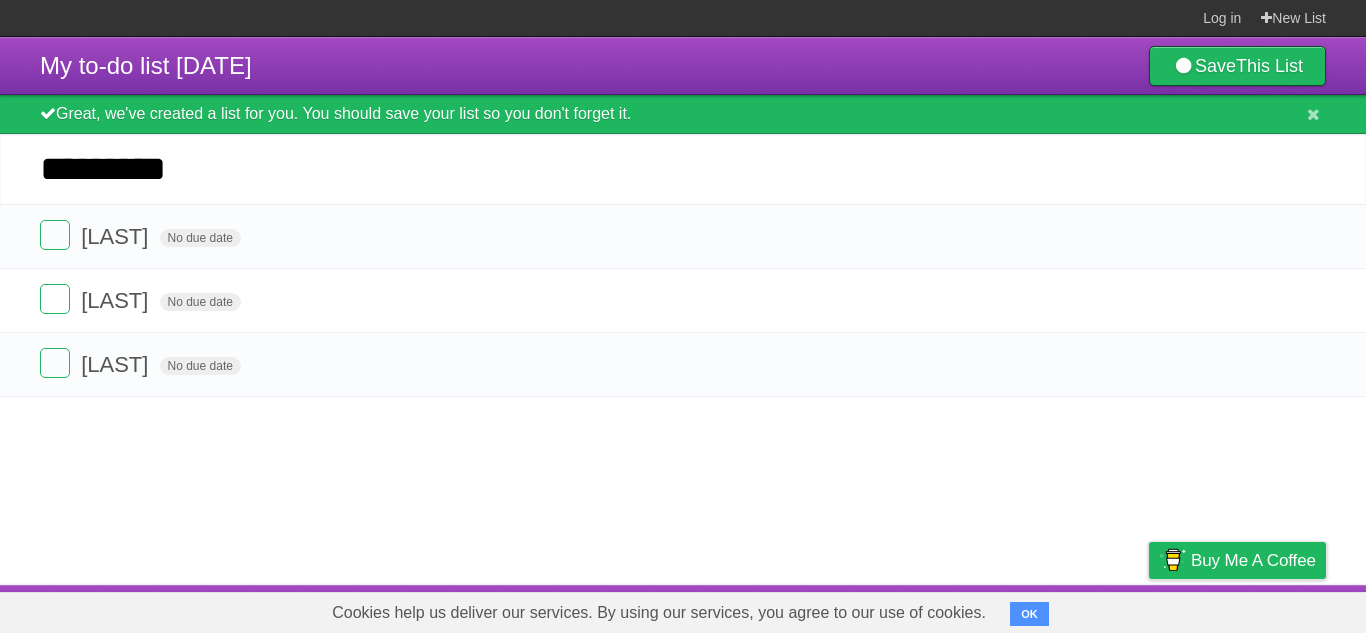 type on "*********" 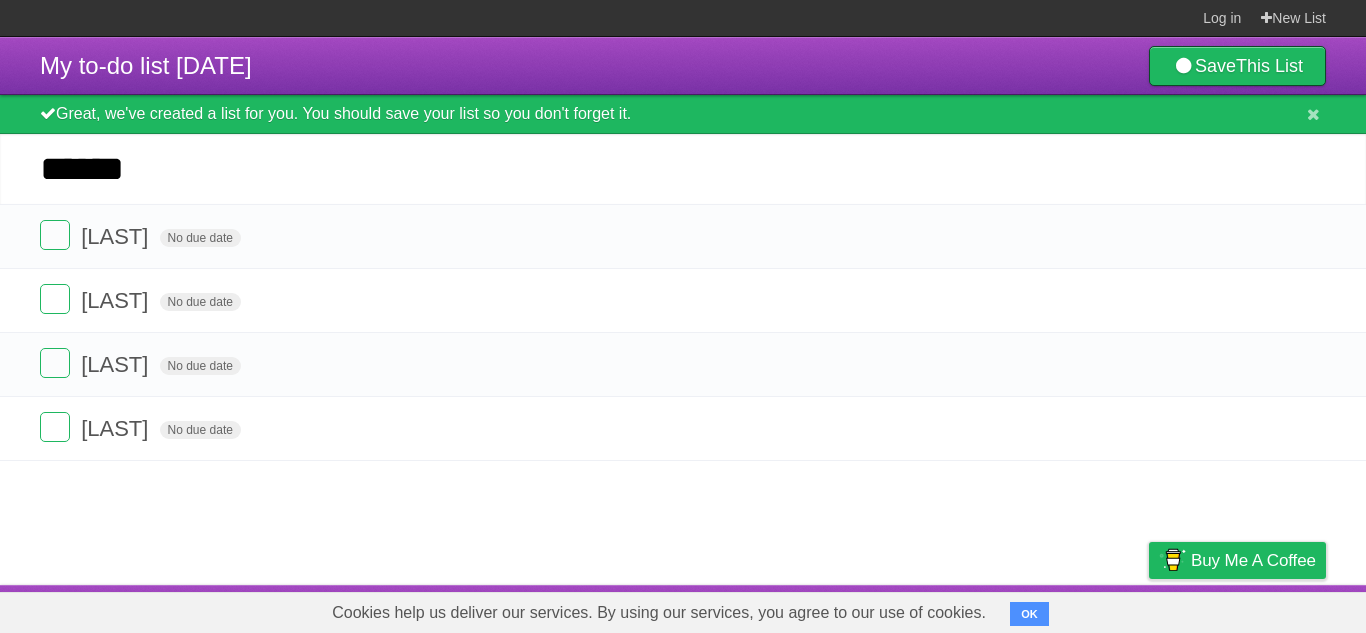 type on "******" 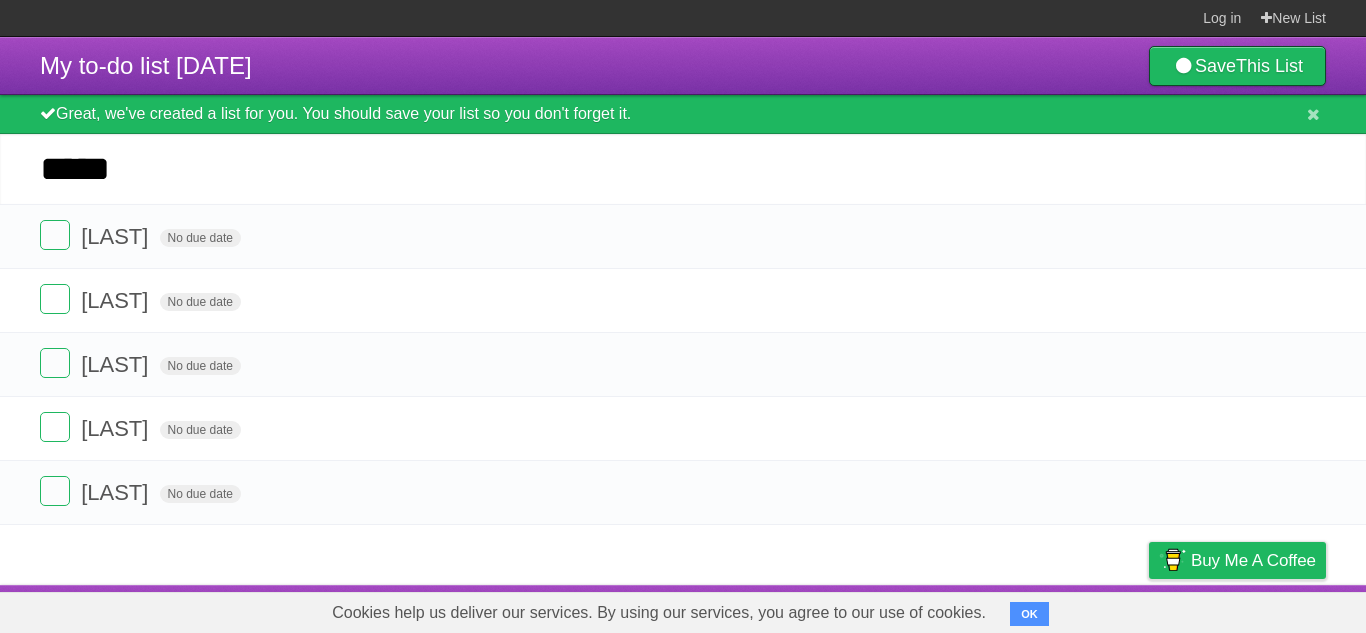 type on "*****" 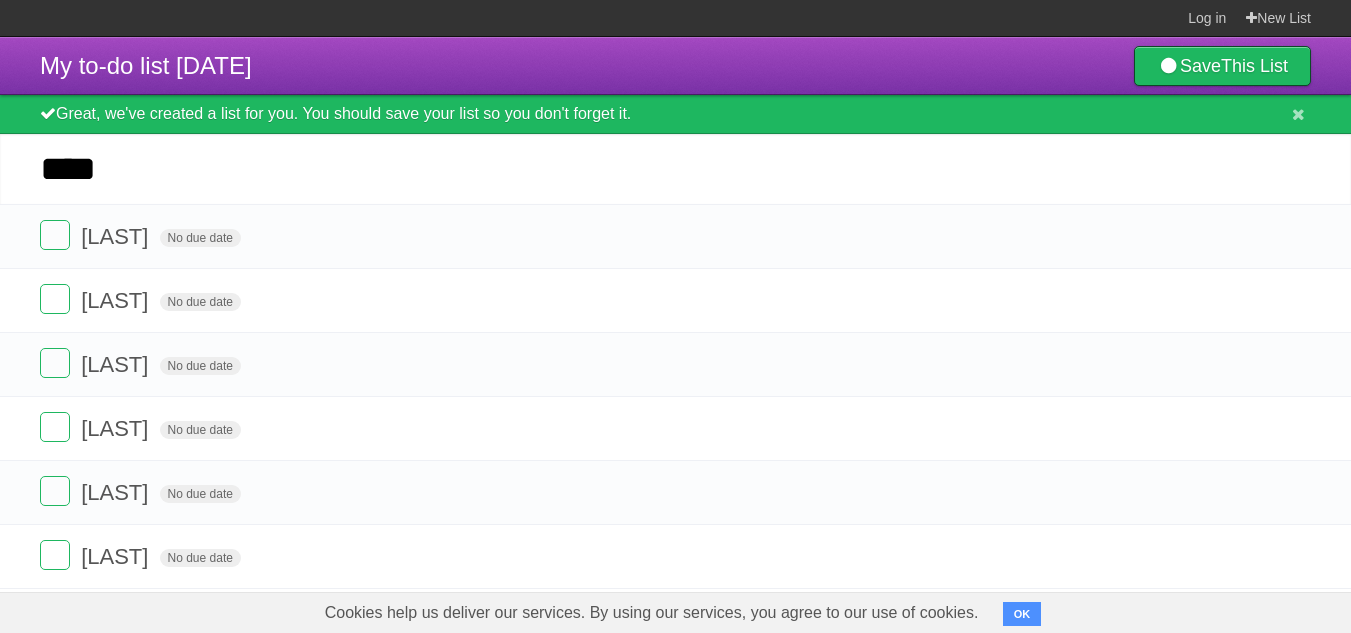 click on "*********" at bounding box center [0, 0] 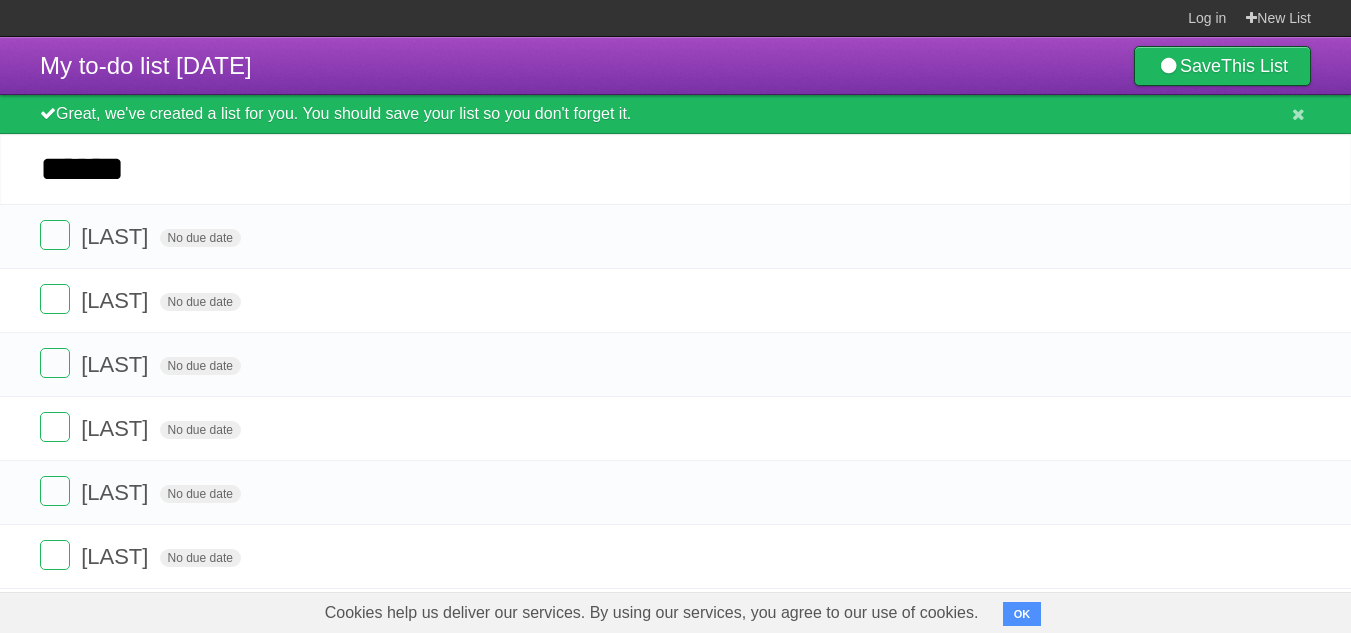 type on "*******" 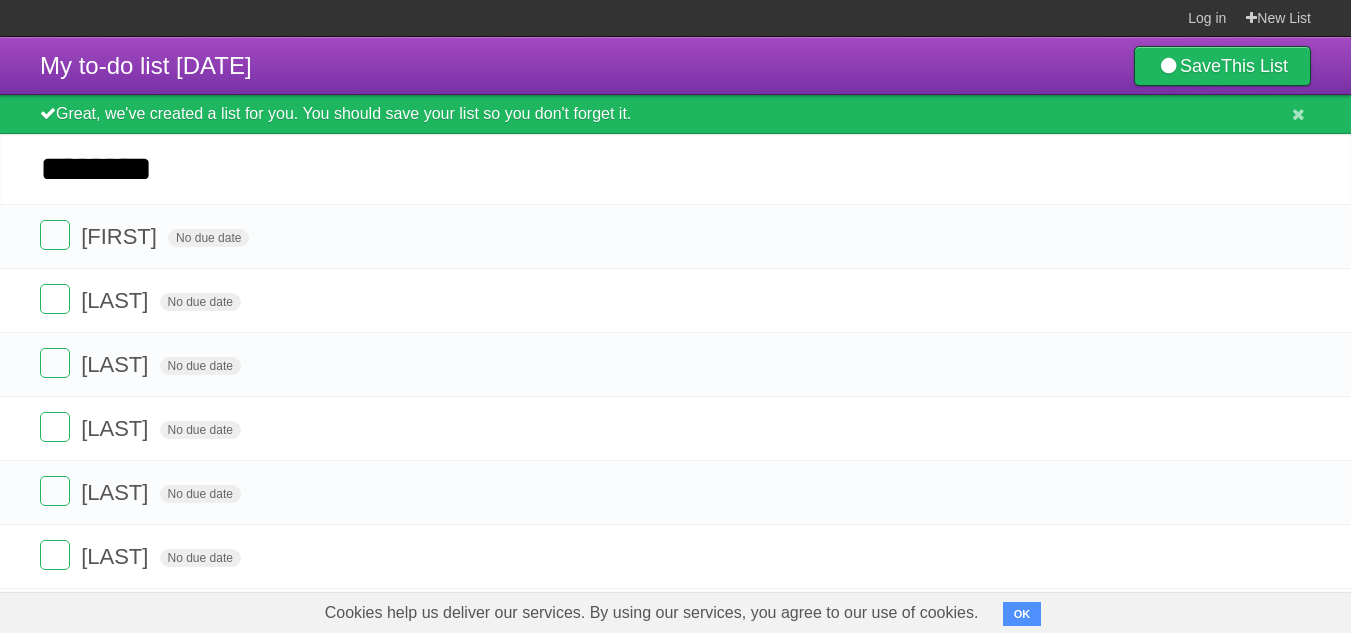 type on "********" 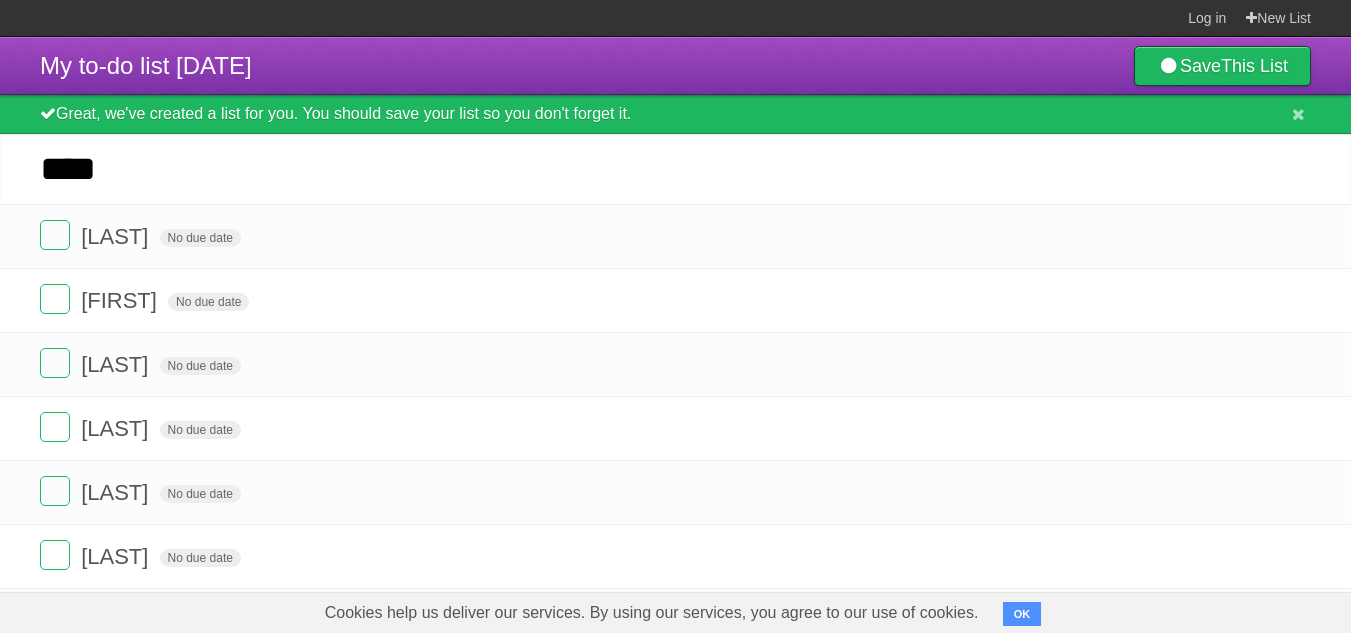 click on "*********" at bounding box center (0, 0) 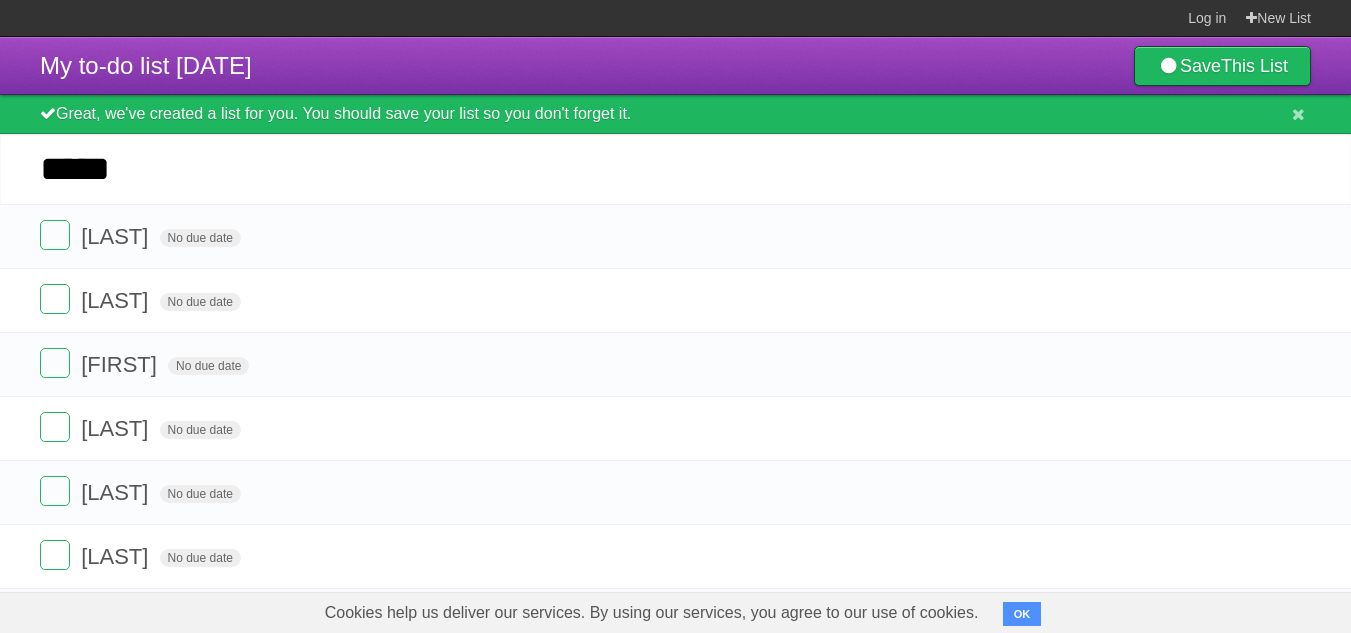 type on "*****" 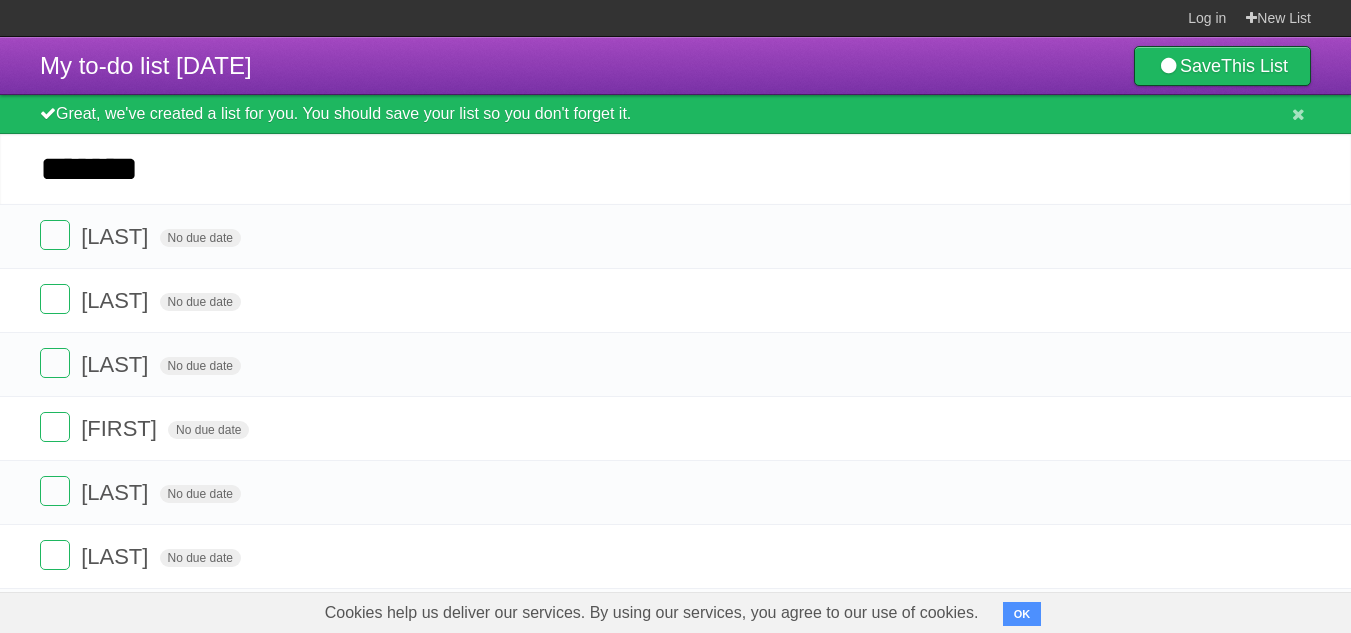 type on "*******" 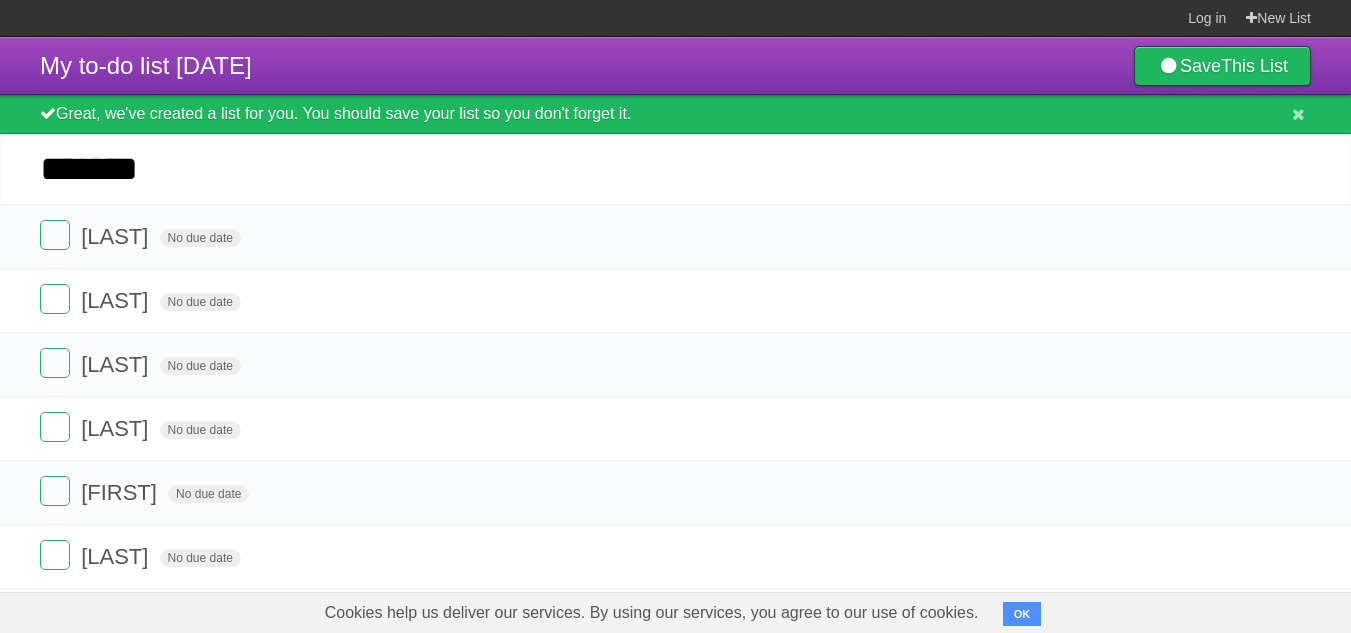 type on "*******" 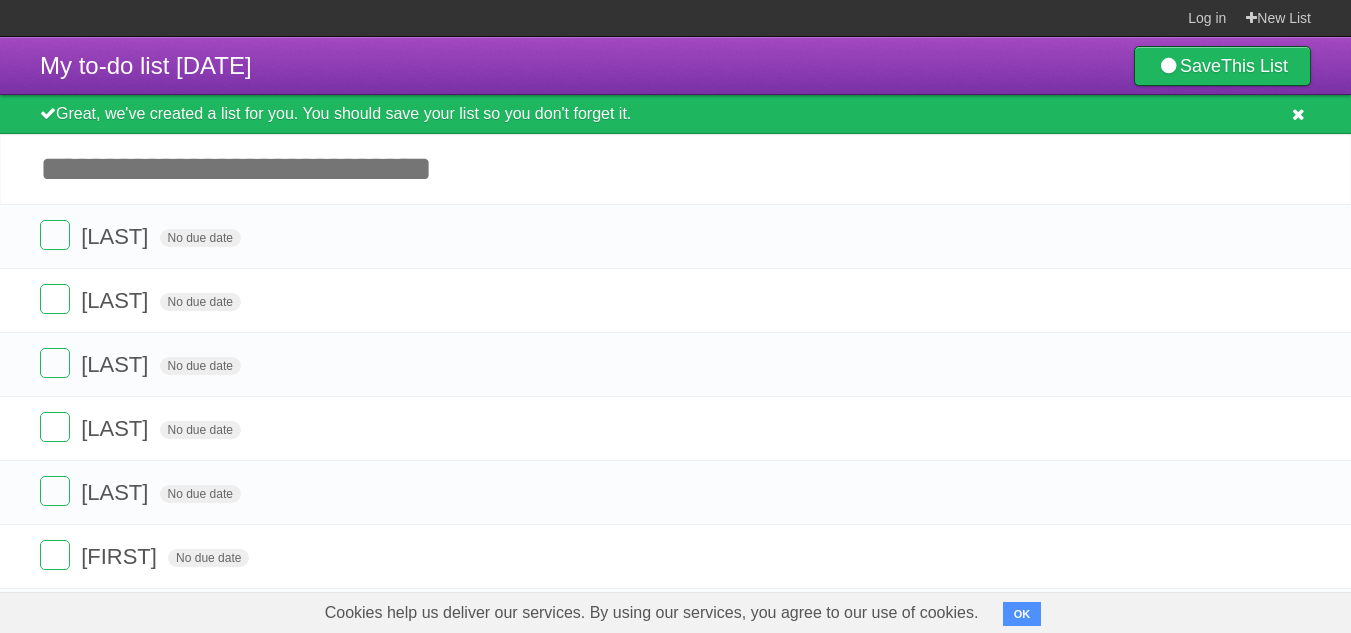 click on "Add another task" at bounding box center [675, 169] 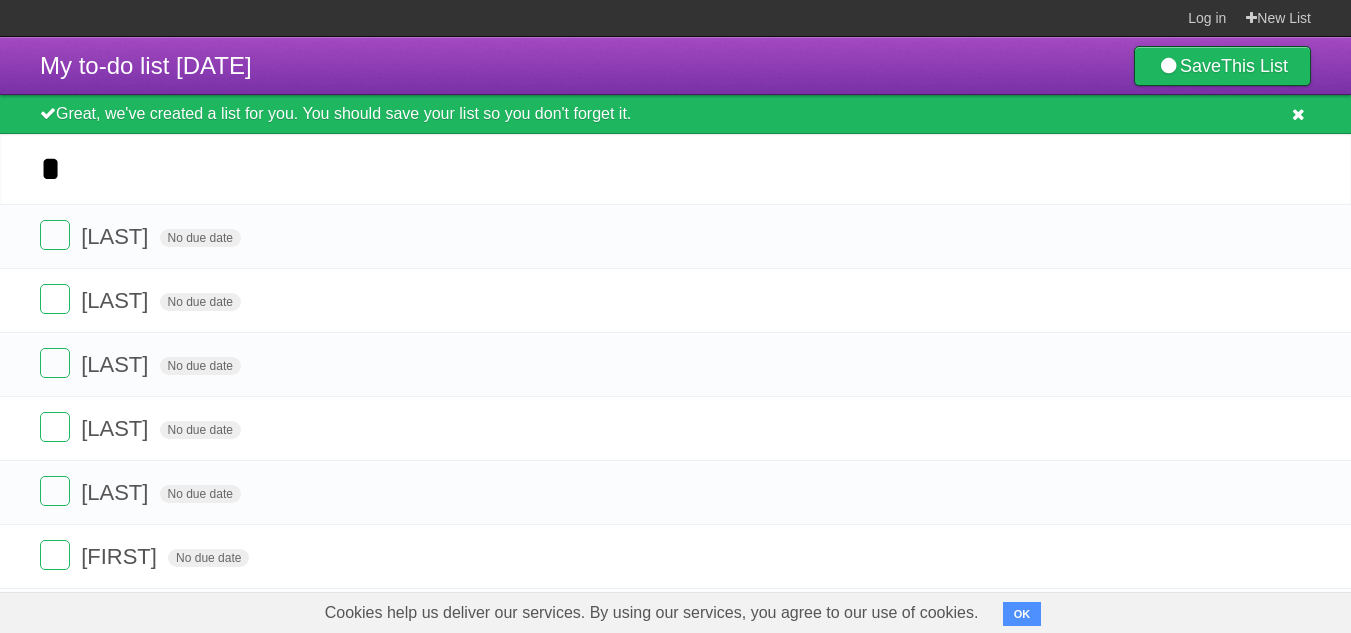 click on "*" at bounding box center [675, 169] 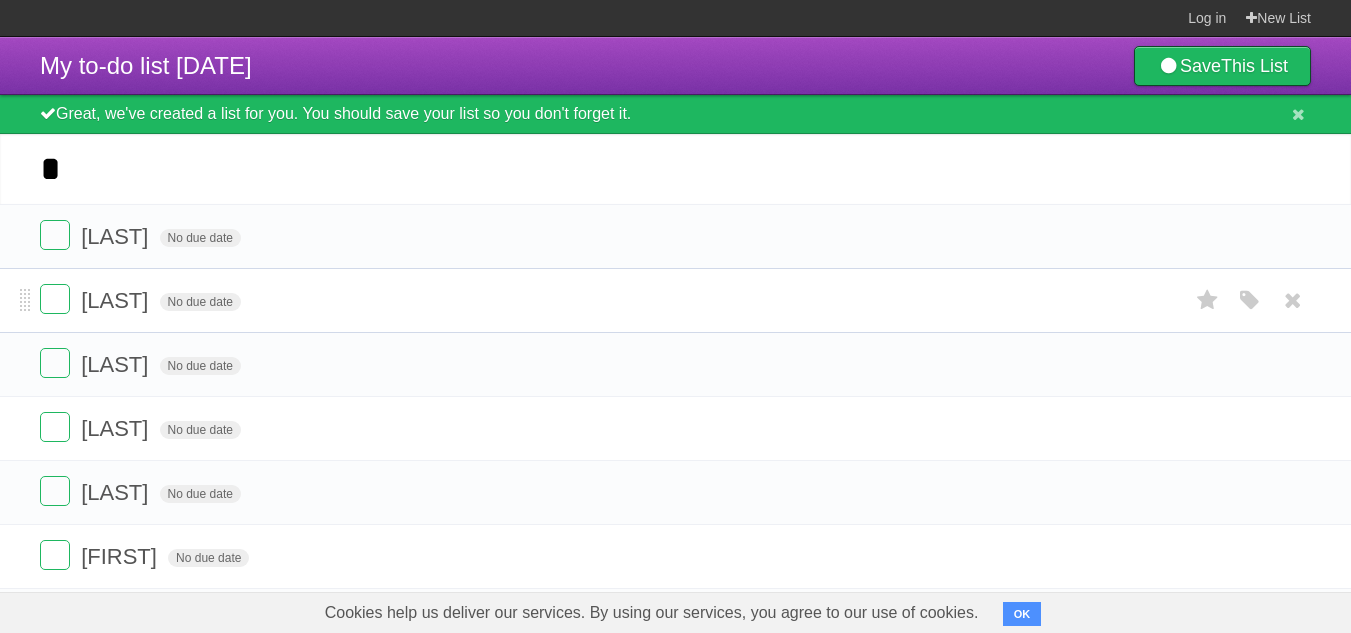 click on "*" at bounding box center [675, 169] 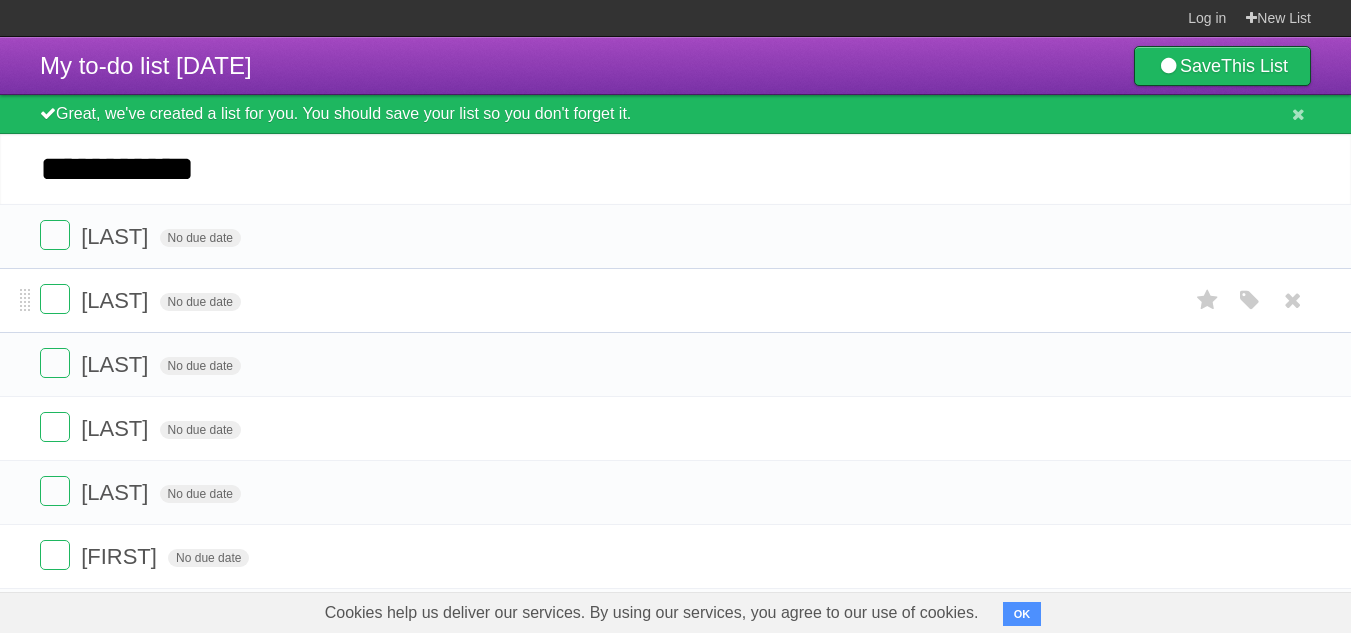click on "**********" at bounding box center (675, 169) 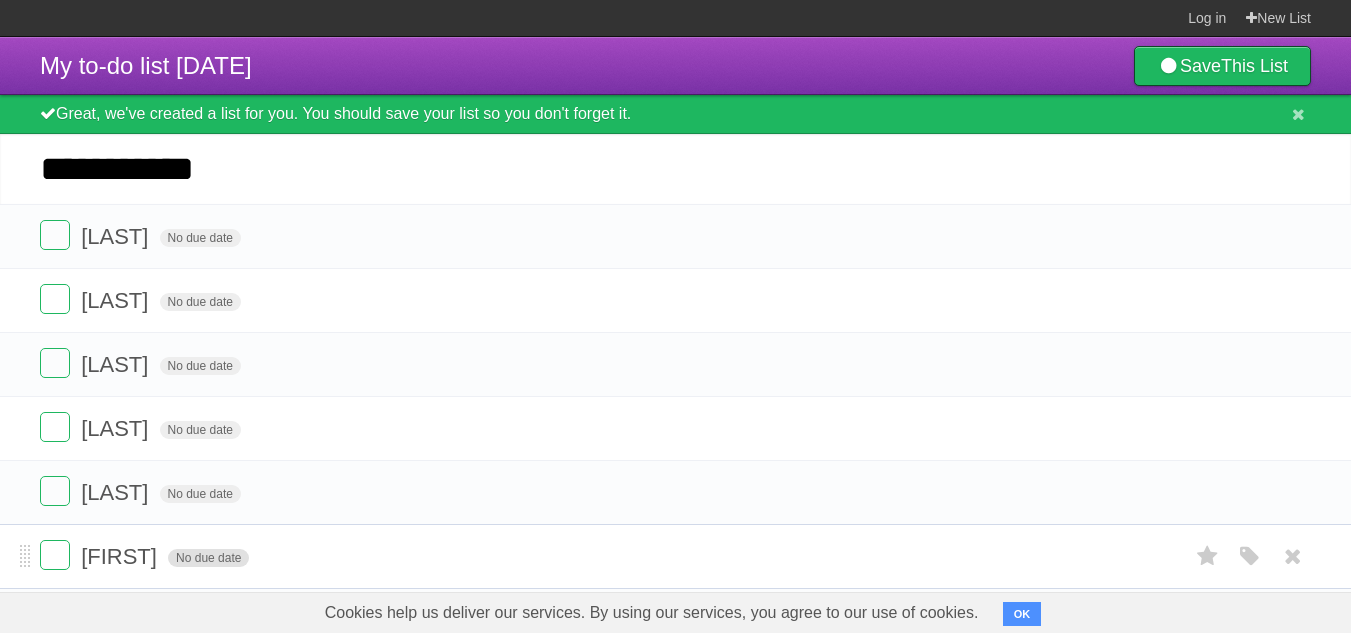 scroll, scrollTop: 133, scrollLeft: 0, axis: vertical 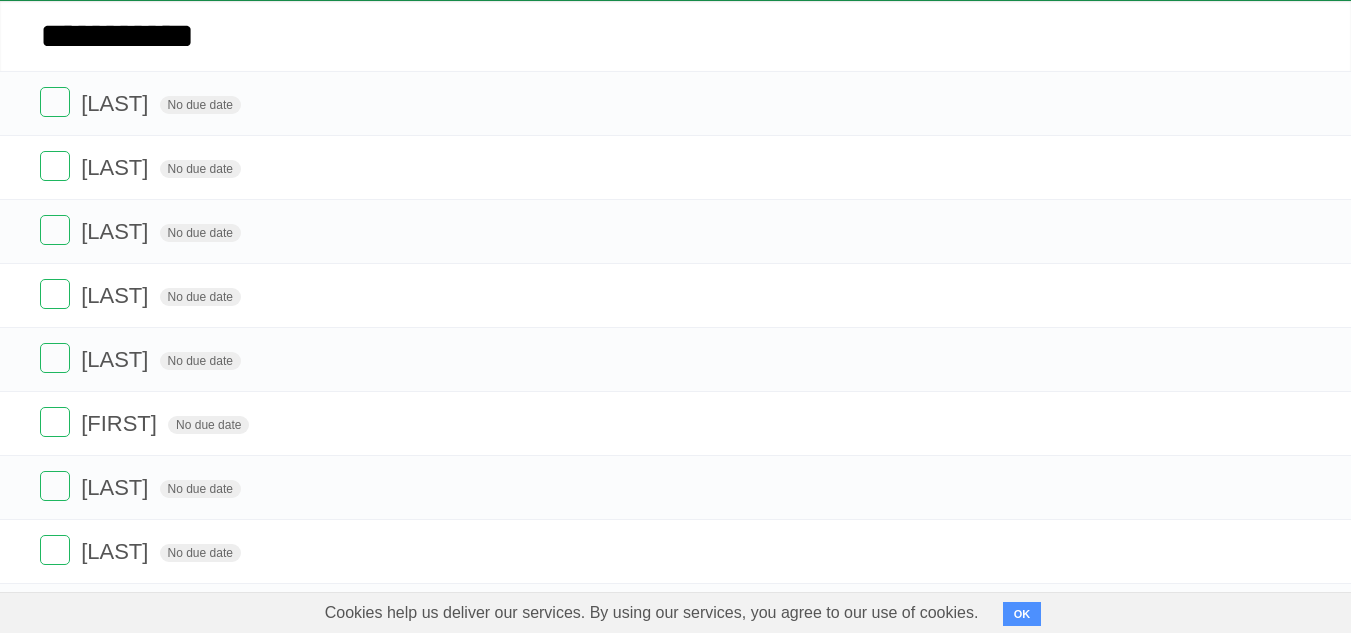 click on "**********" at bounding box center [675, 36] 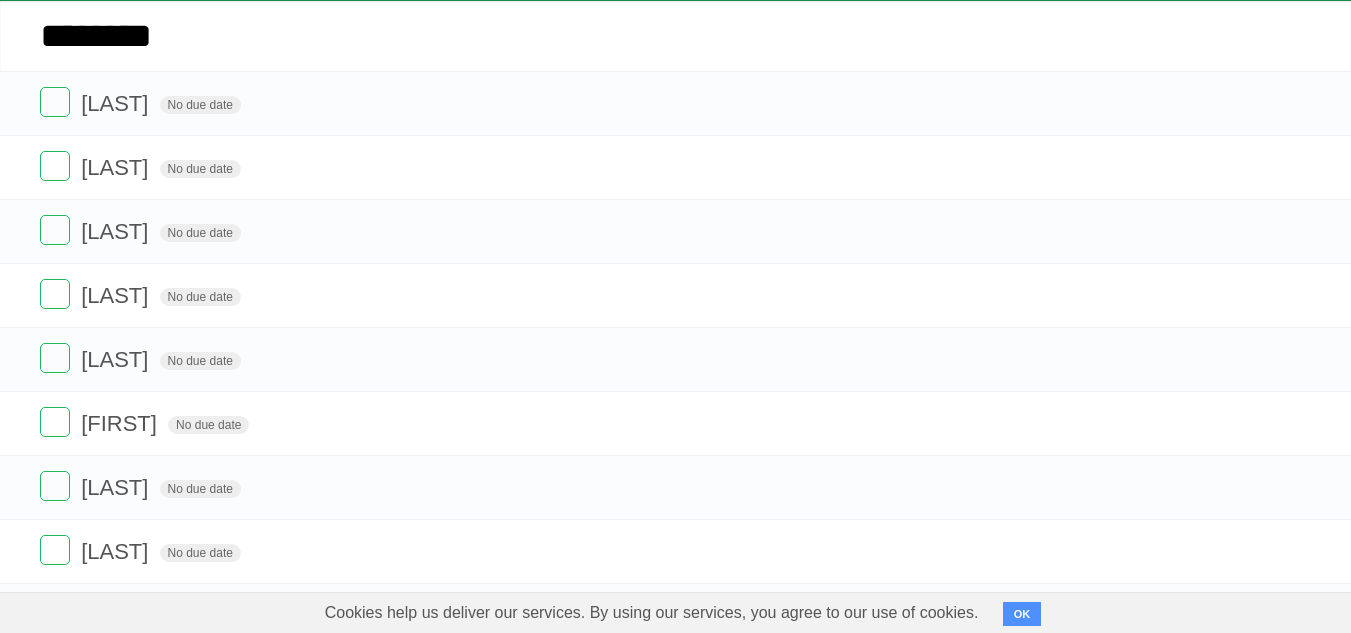 type on "********" 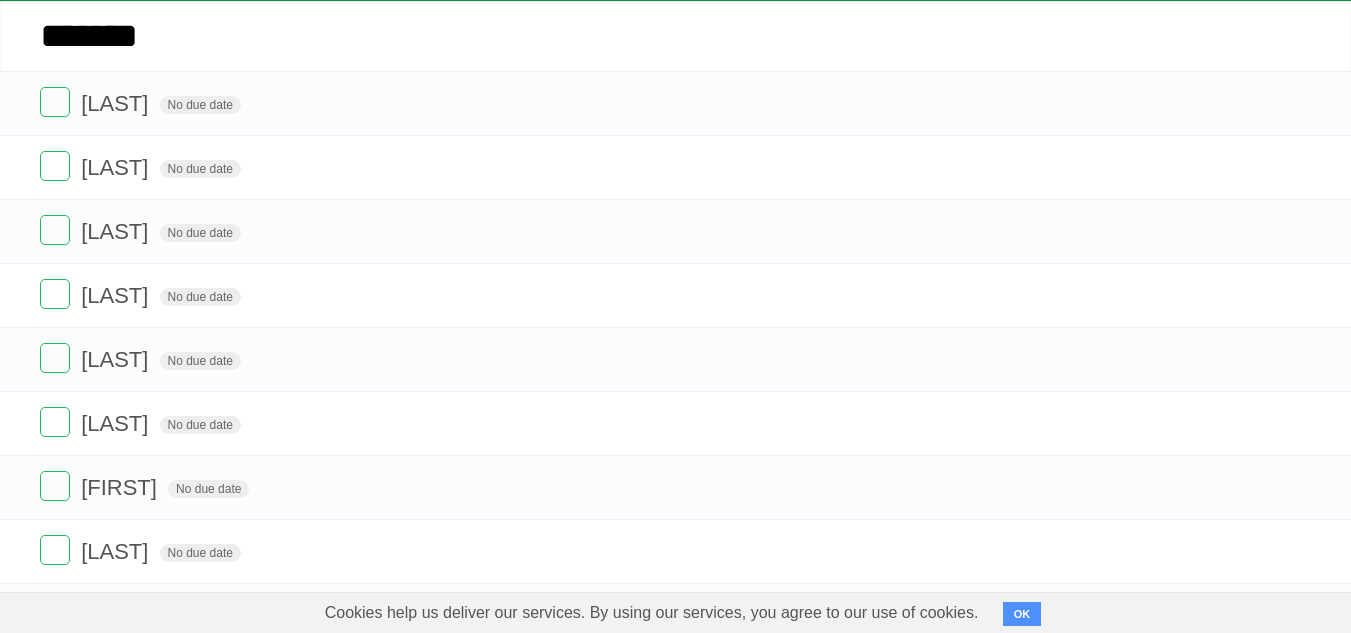 type on "*******" 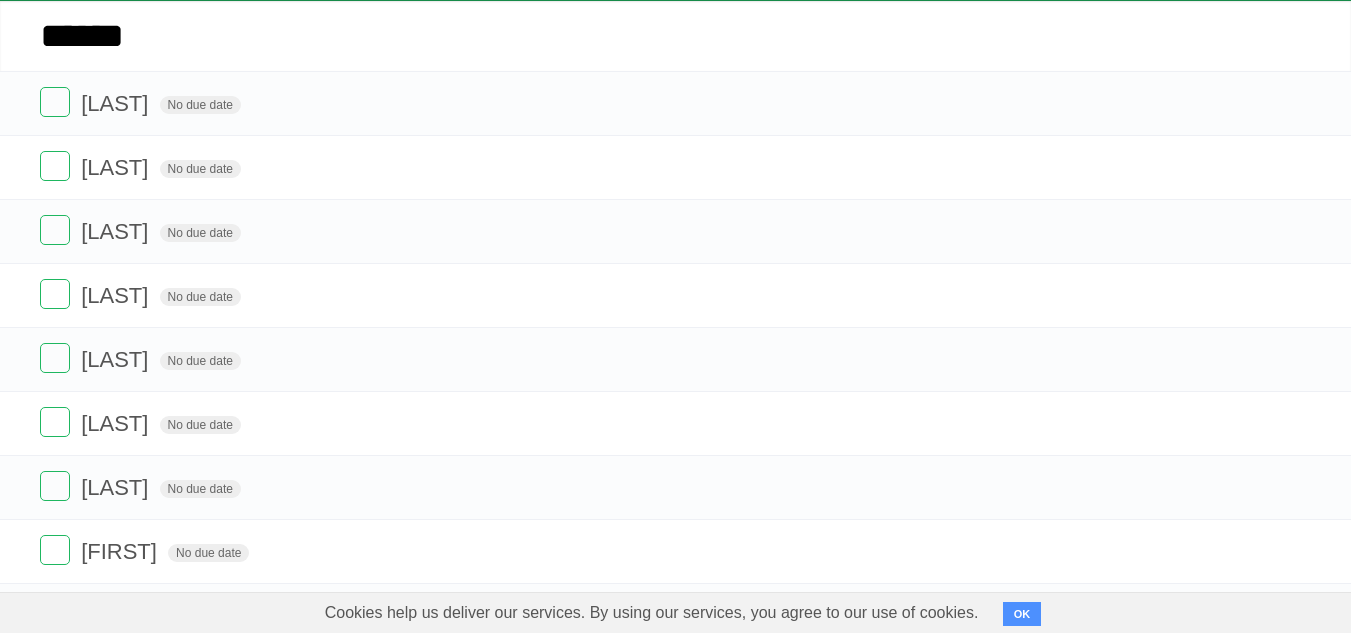 type on "******" 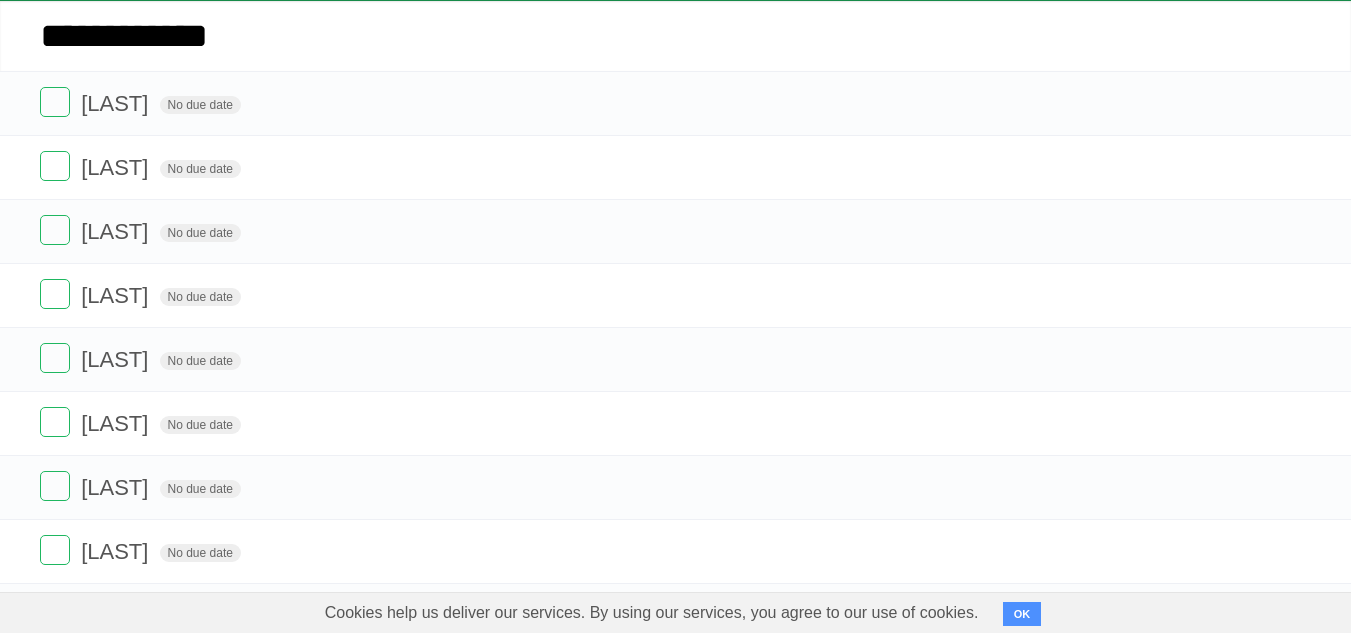 click on "**********" at bounding box center [675, 36] 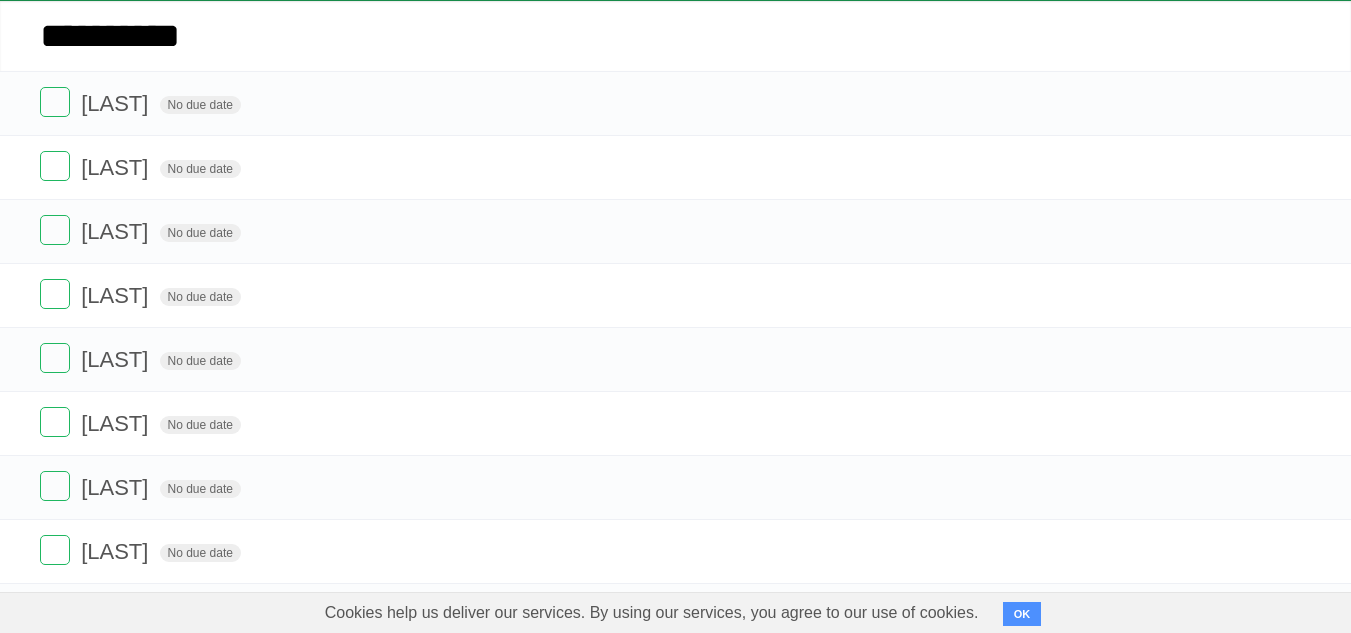 type on "**********" 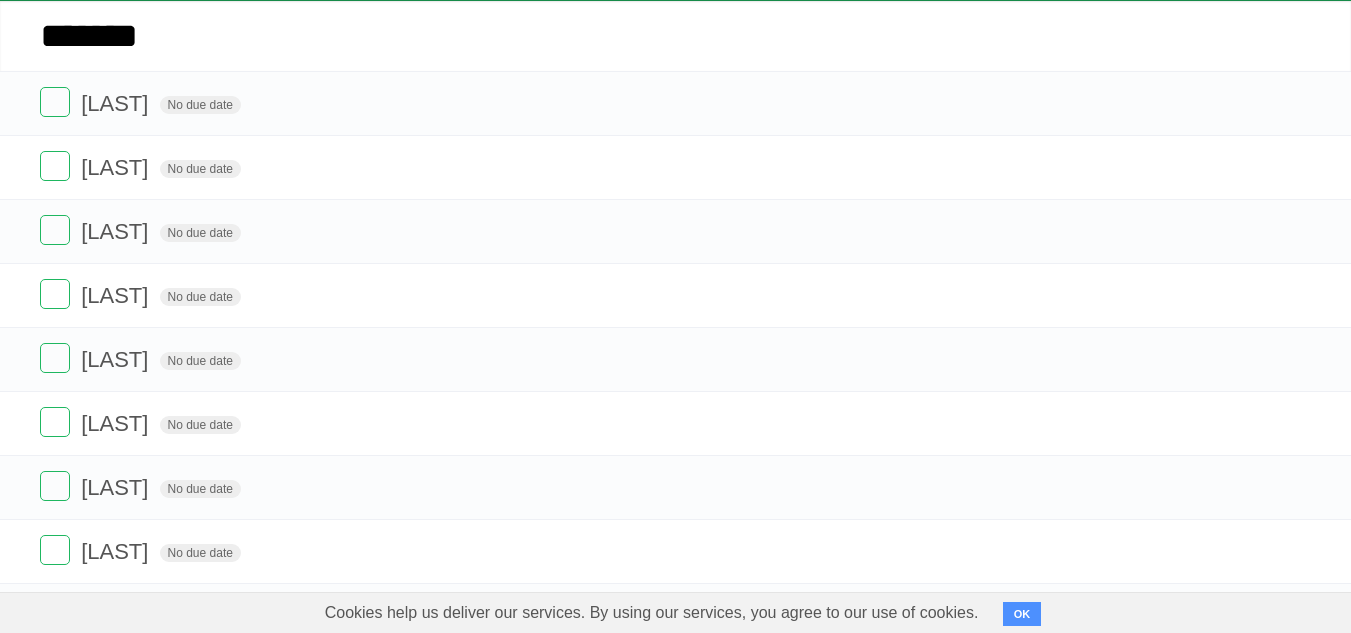 type on "*******" 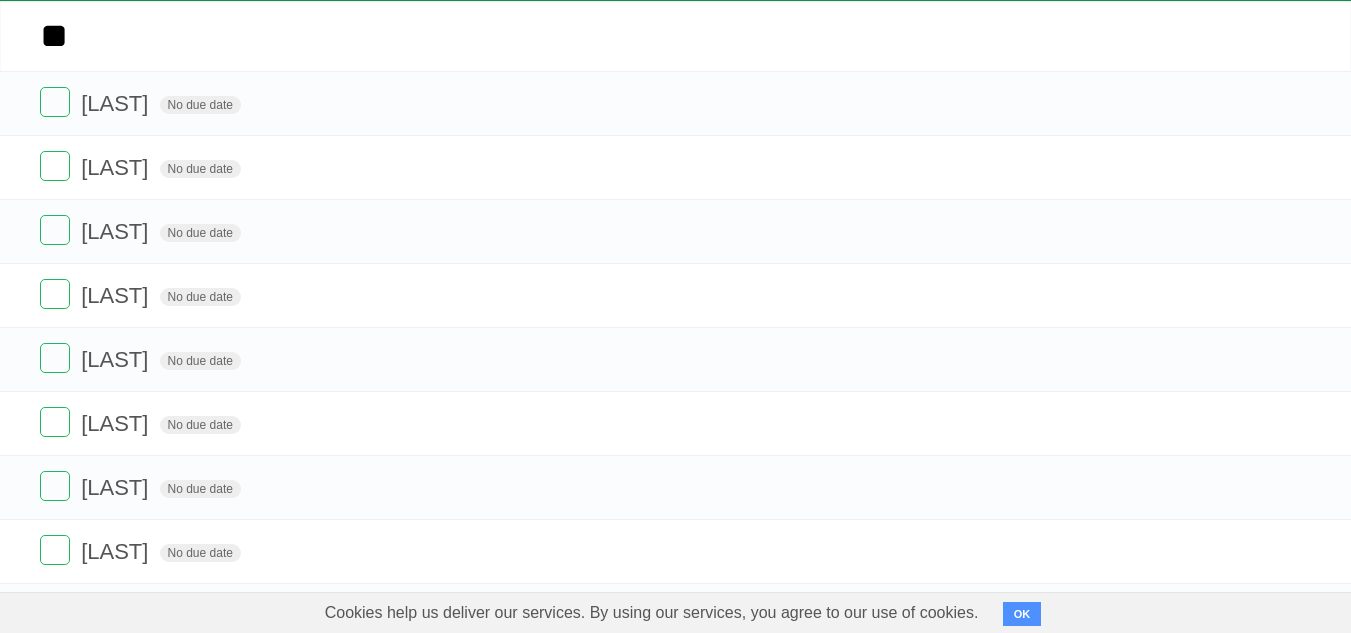 type on "*" 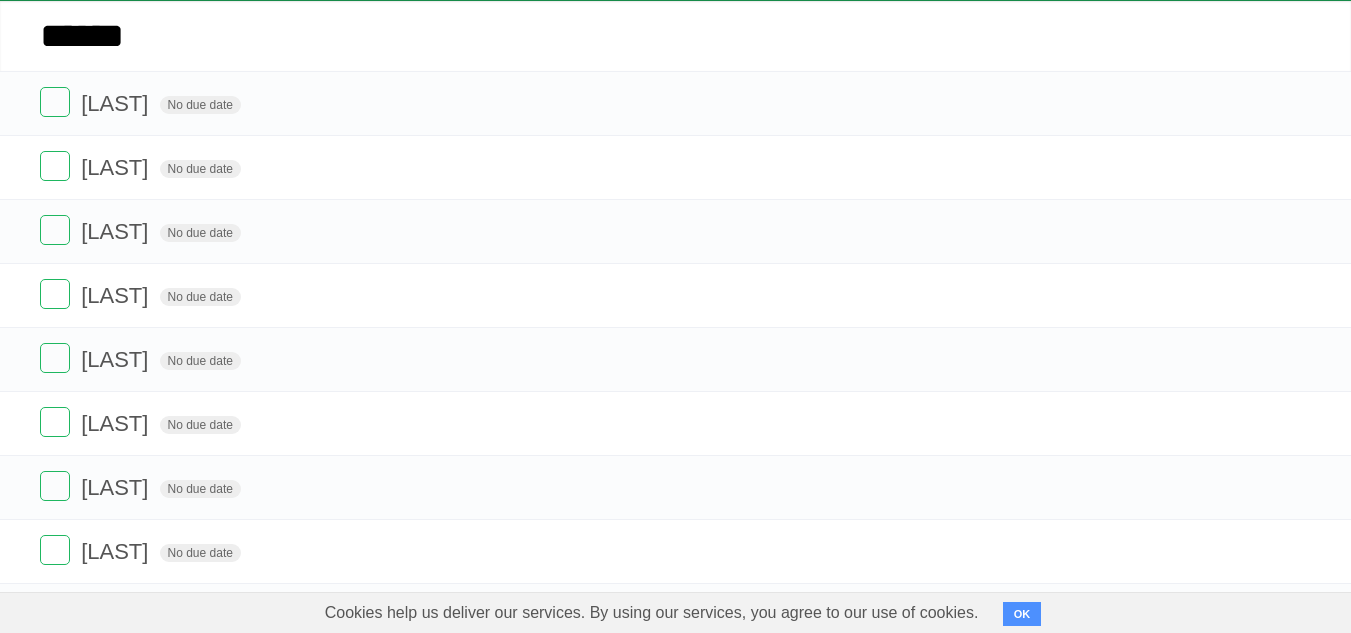 type on "******" 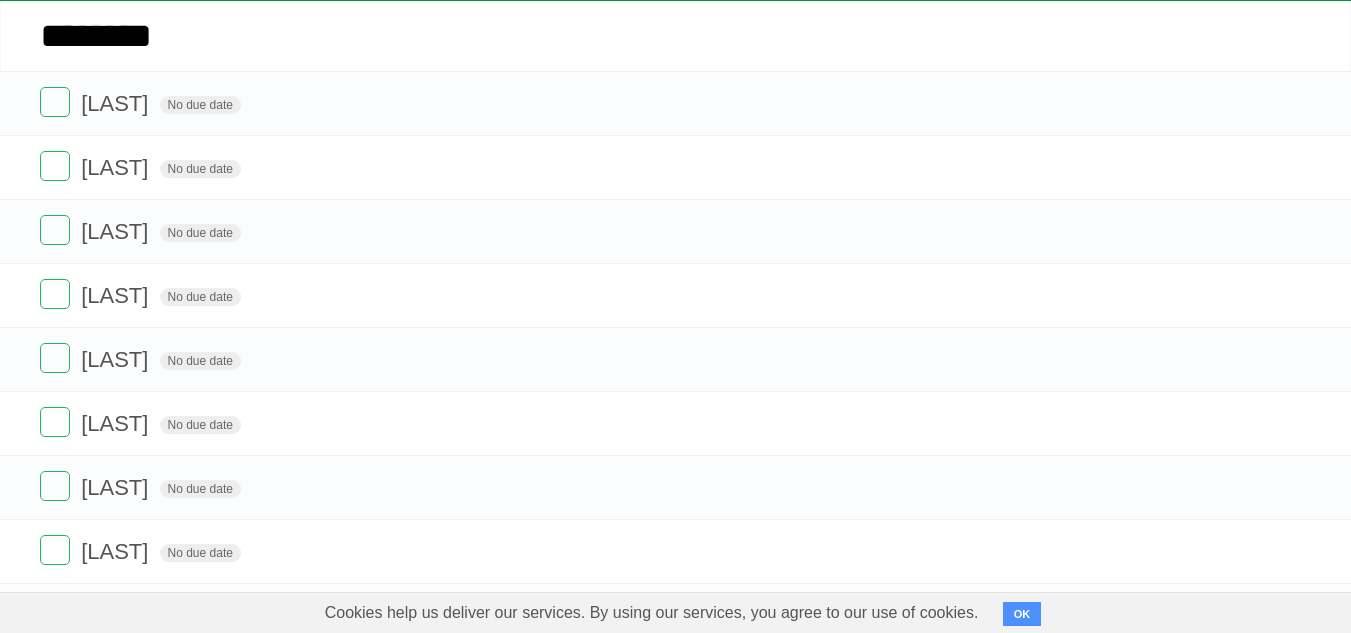 type on "********" 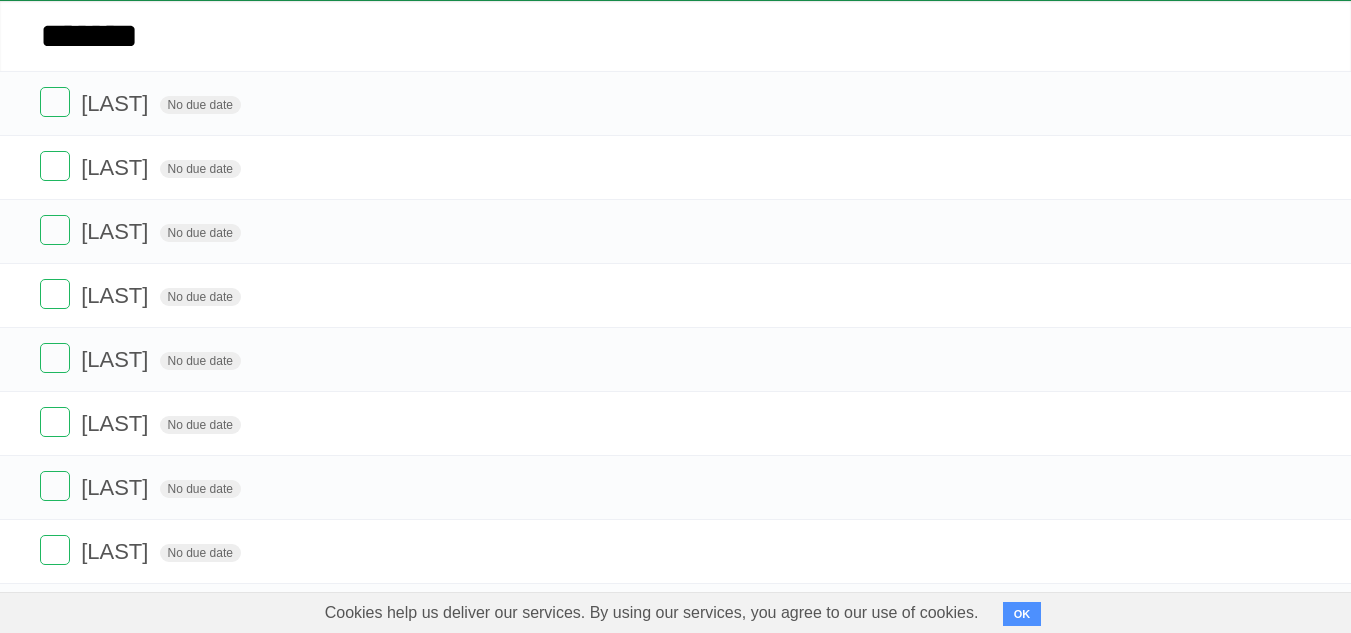 type on "*******" 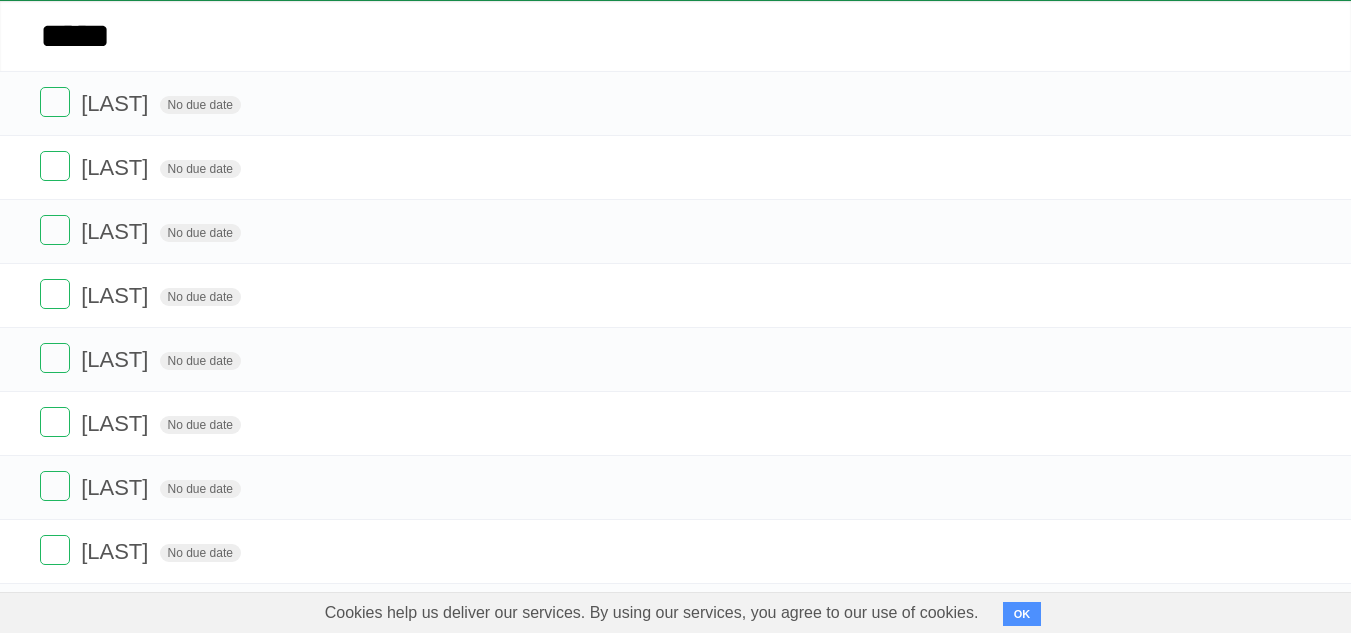 type on "*****" 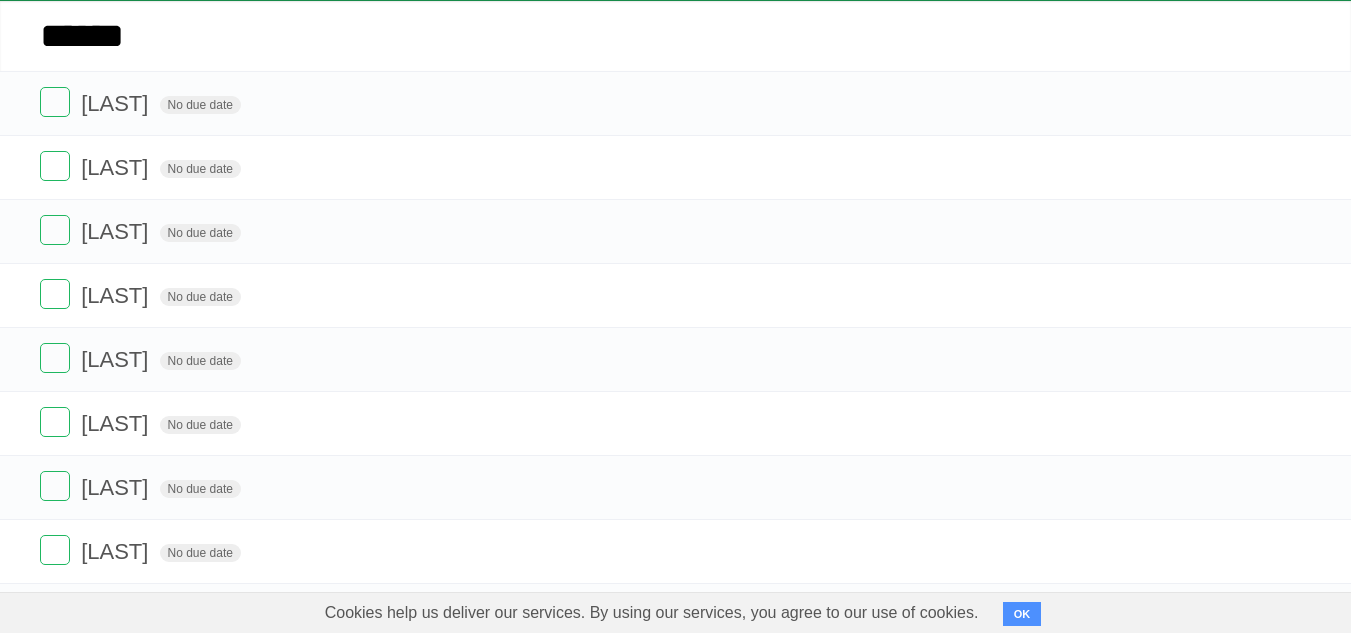 type on "******" 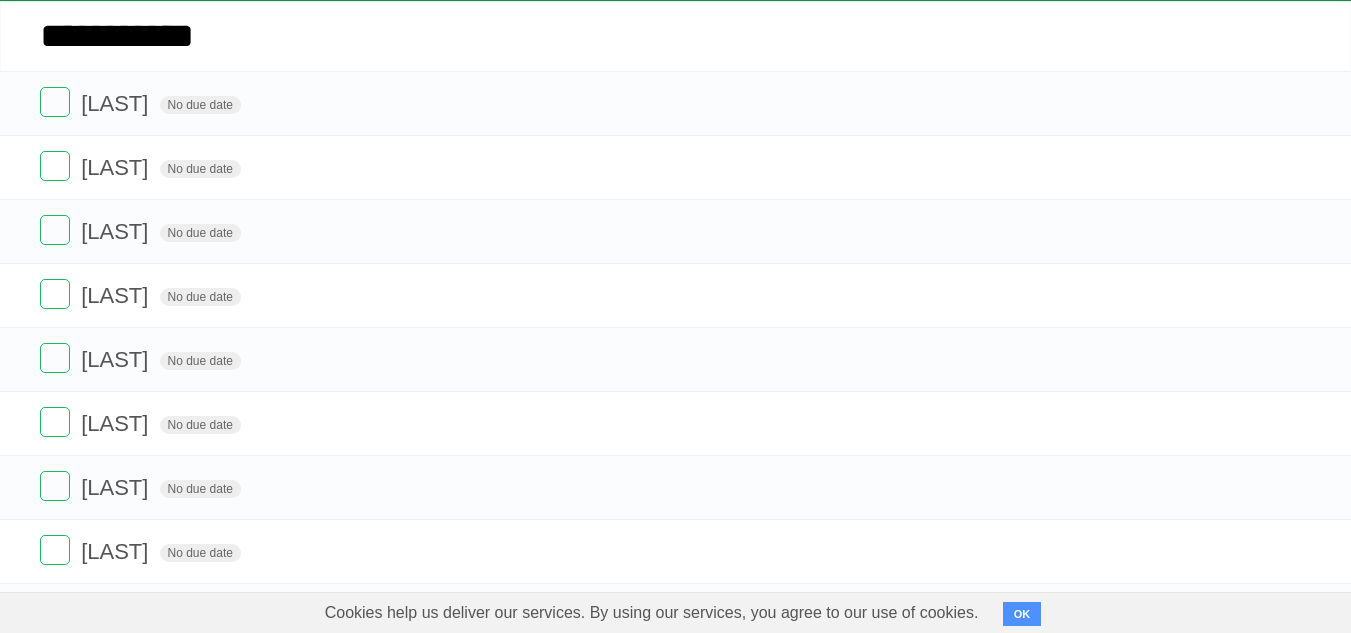type on "**********" 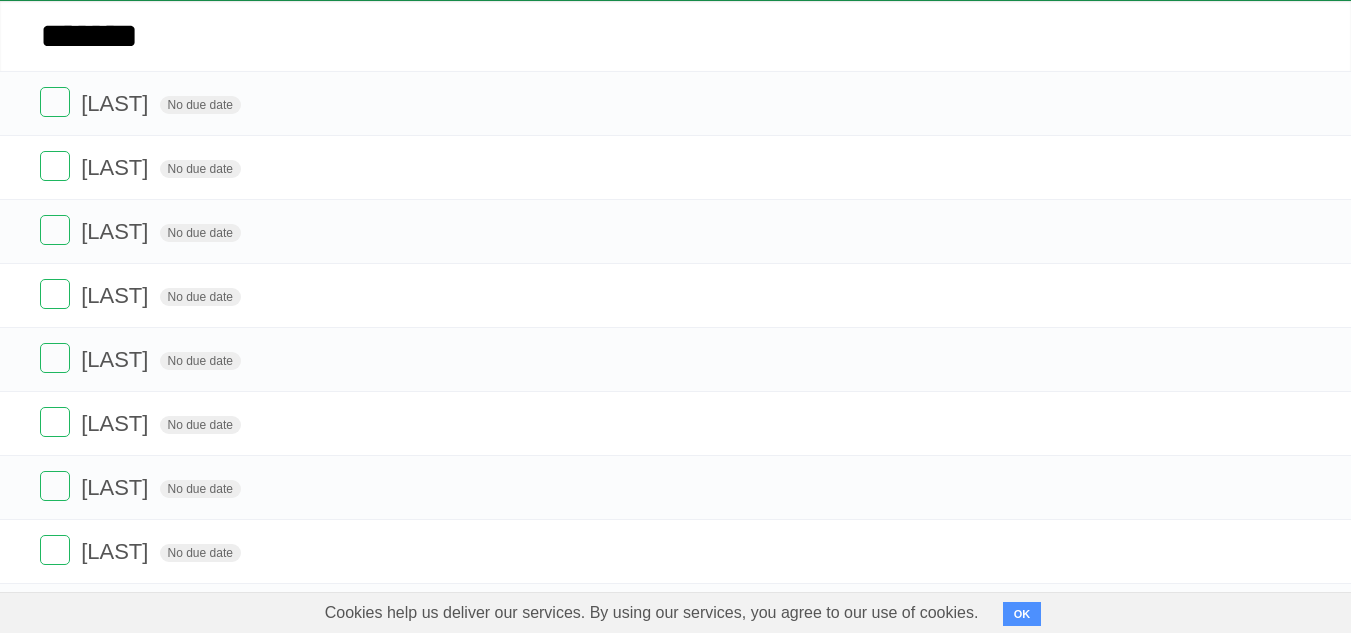 click on "*********" at bounding box center (0, 0) 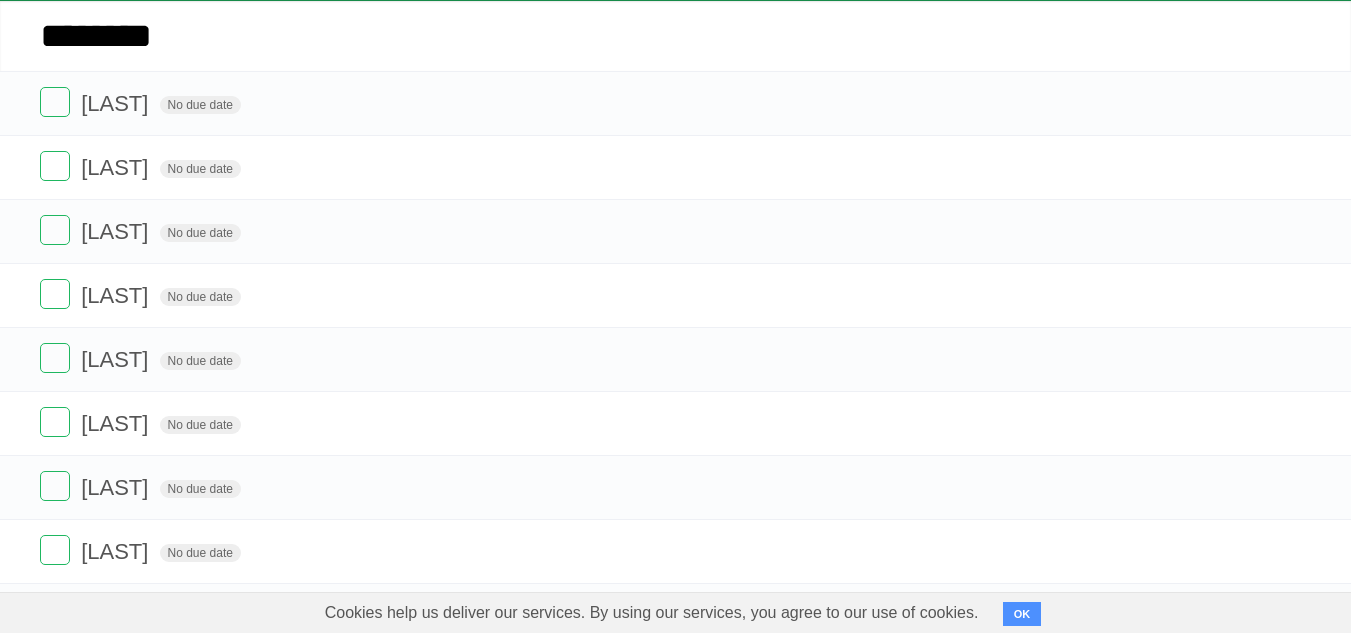 type on "*********" 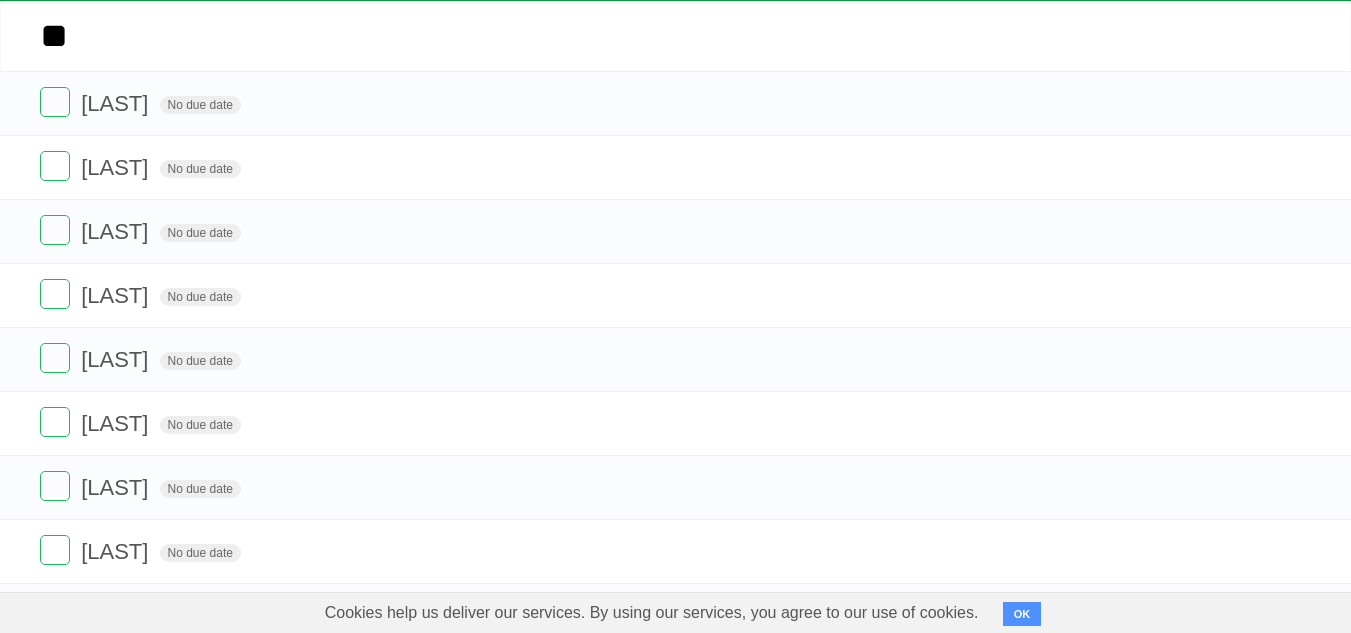type on "*" 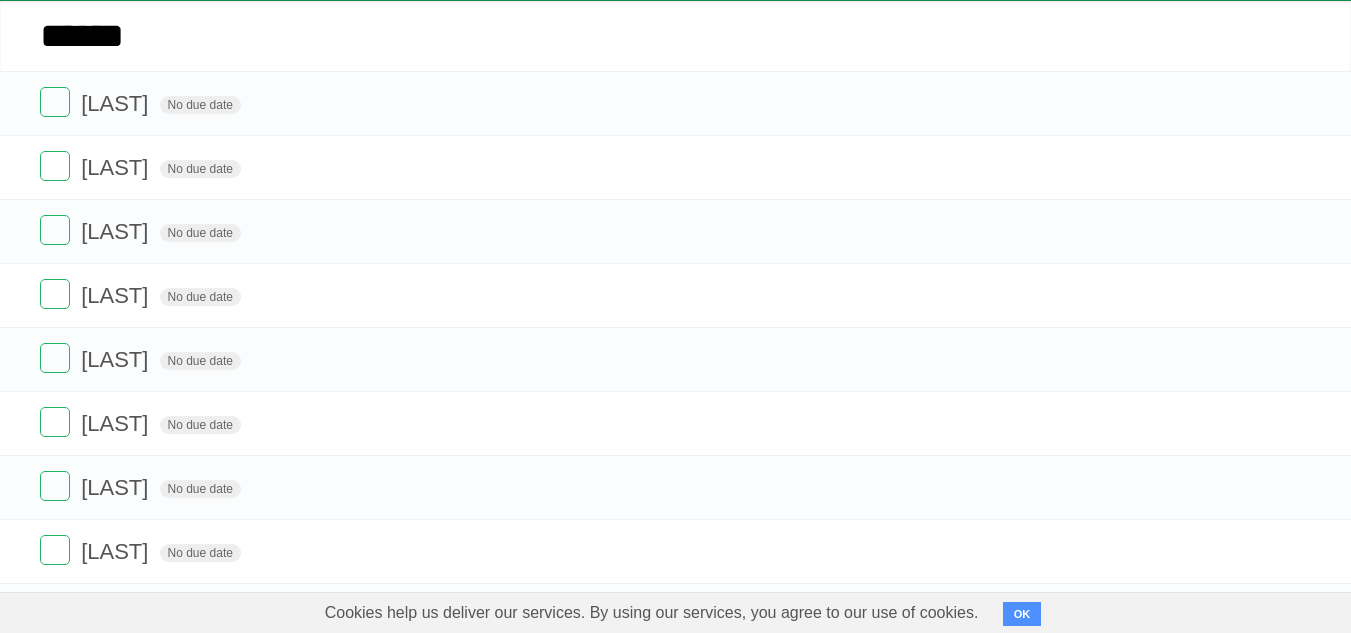 type on "******" 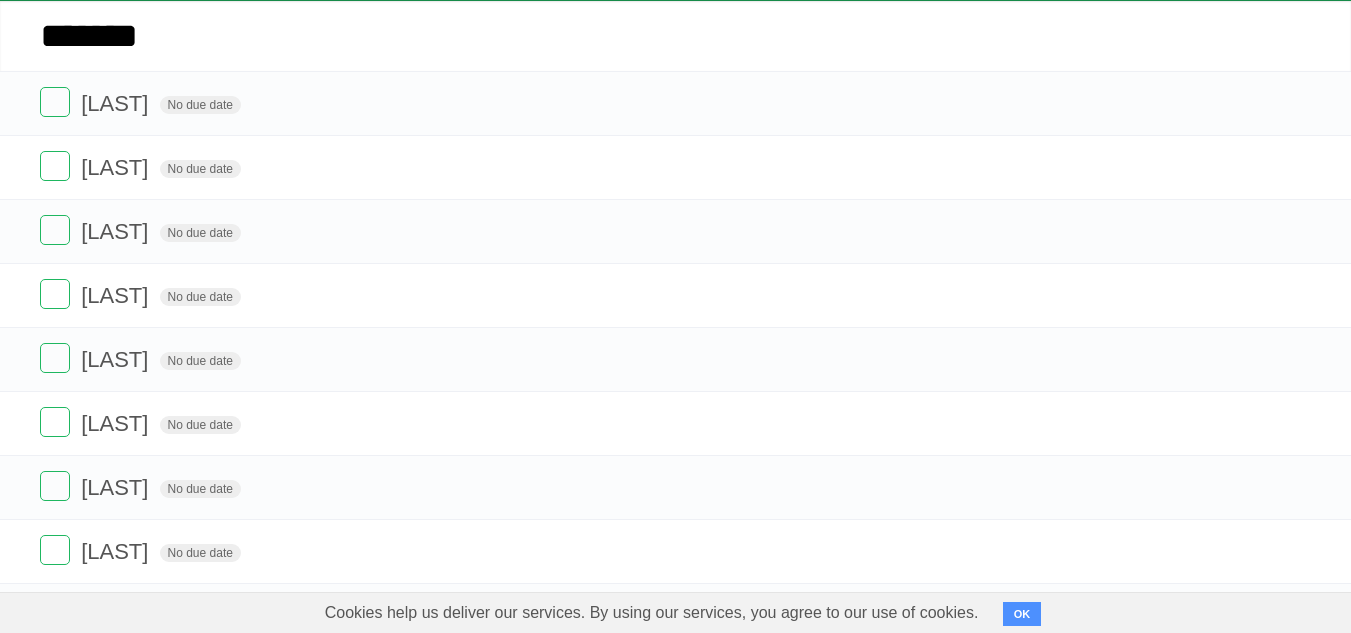 type on "*******" 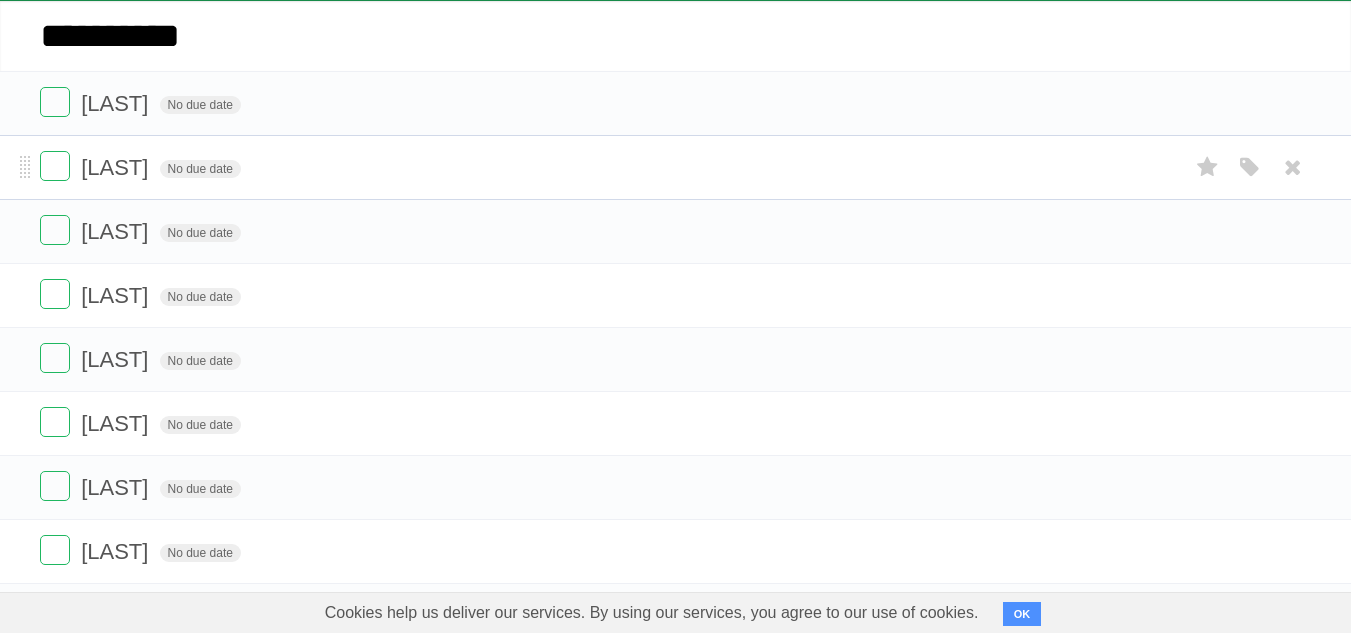 type on "**********" 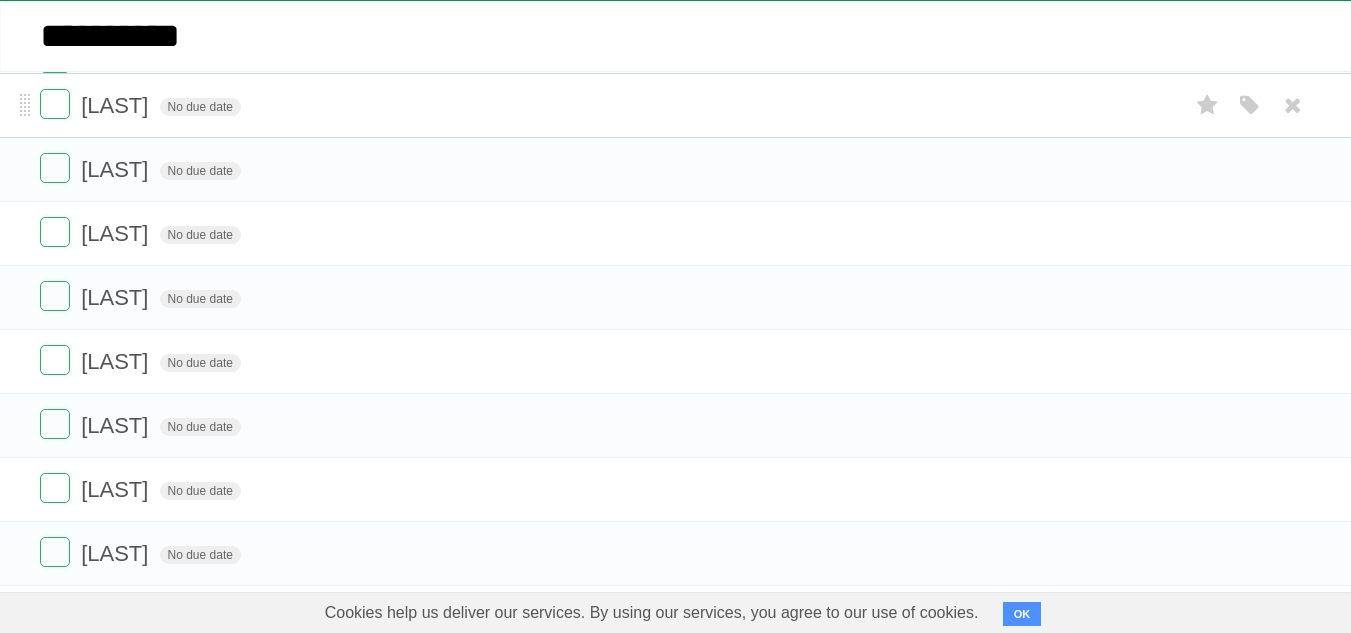 type 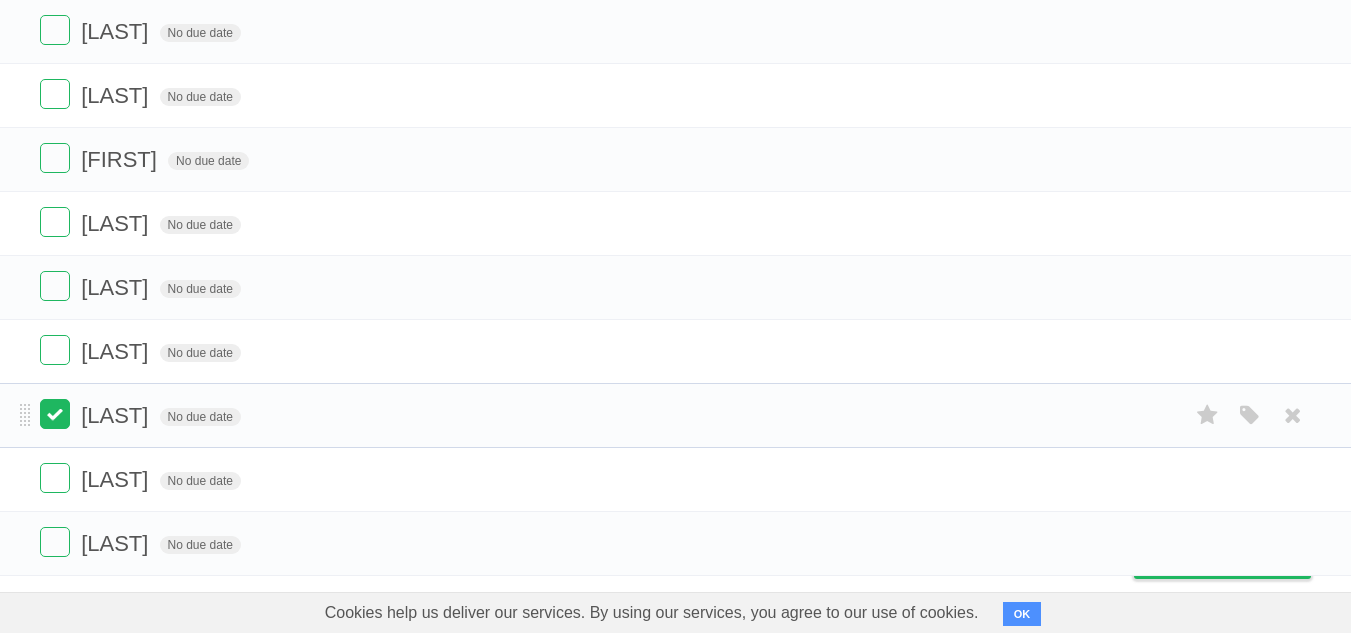 scroll, scrollTop: 1370, scrollLeft: 0, axis: vertical 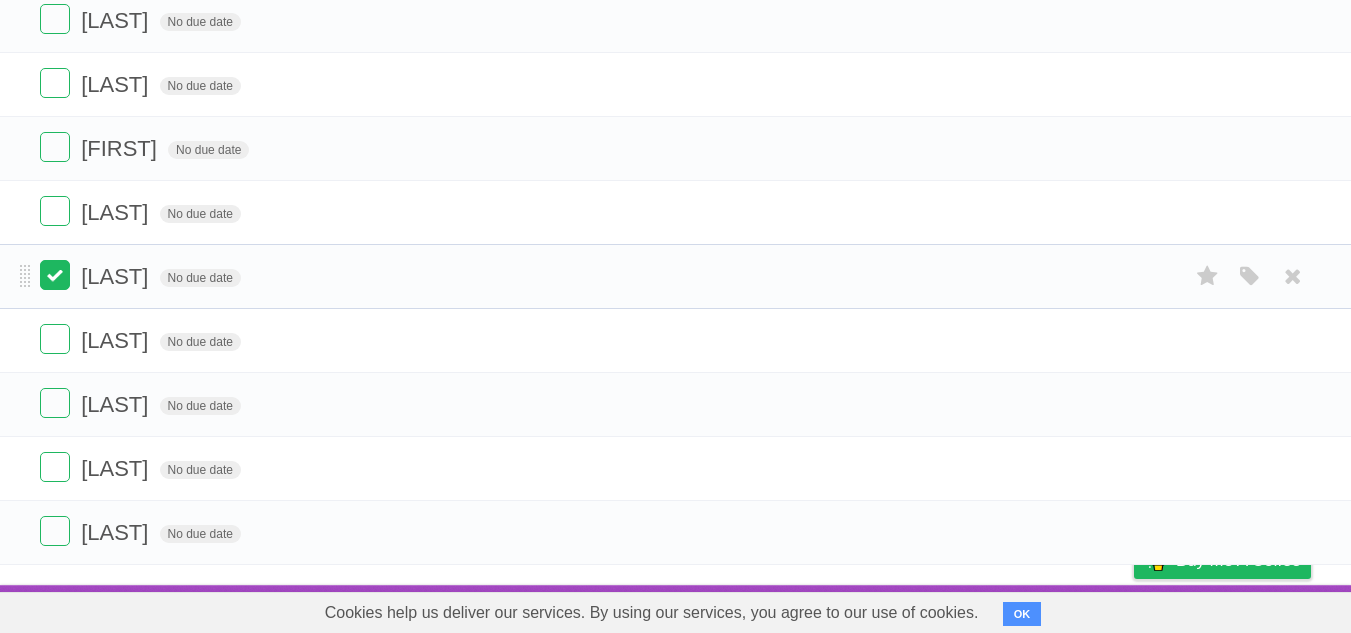 click at bounding box center [55, 275] 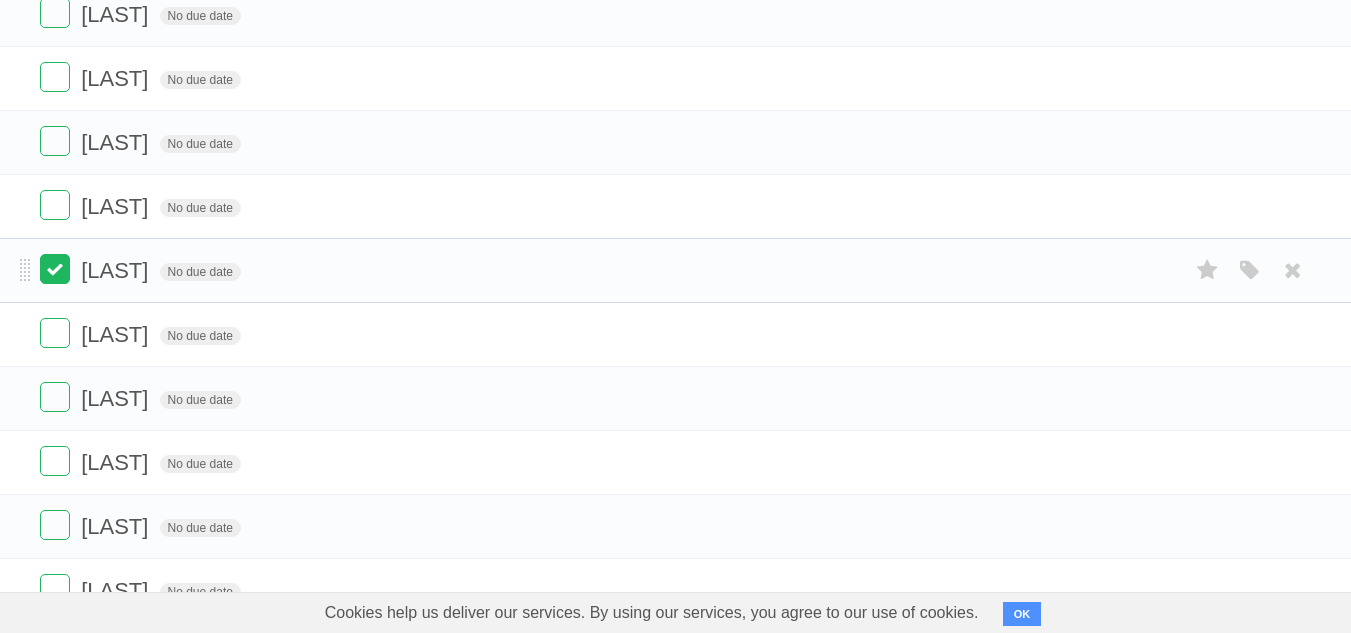 scroll, scrollTop: 267, scrollLeft: 0, axis: vertical 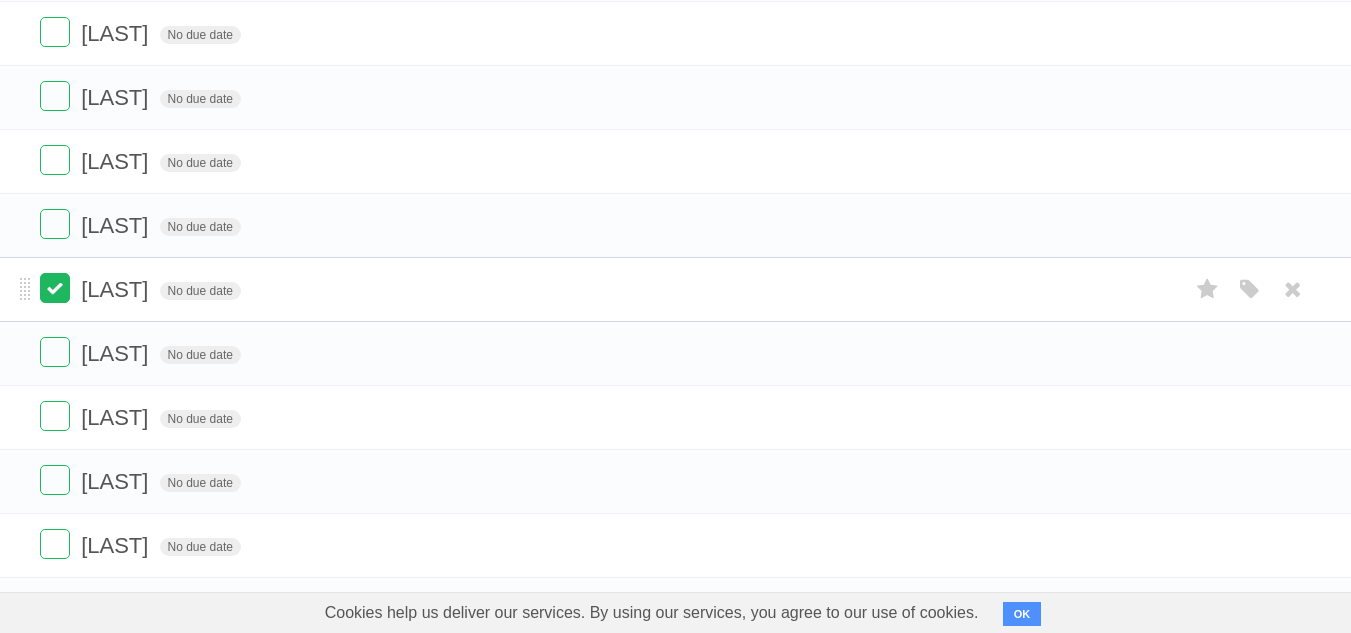 click at bounding box center [55, 288] 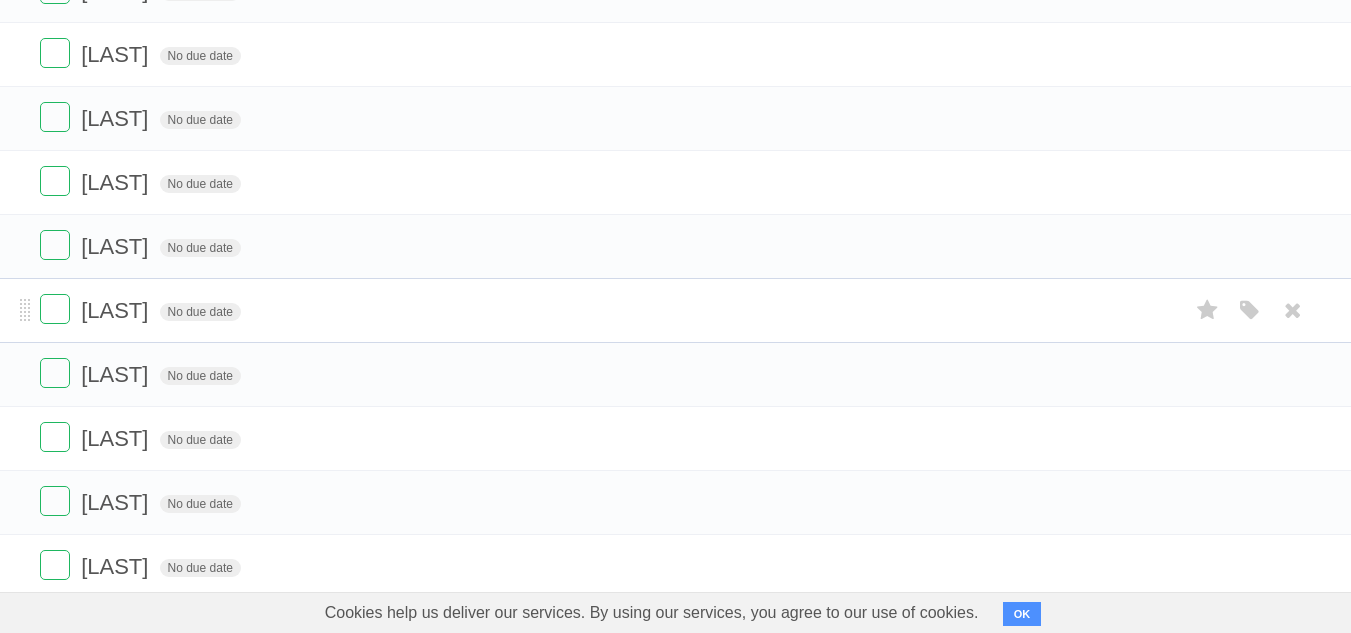 scroll, scrollTop: 667, scrollLeft: 0, axis: vertical 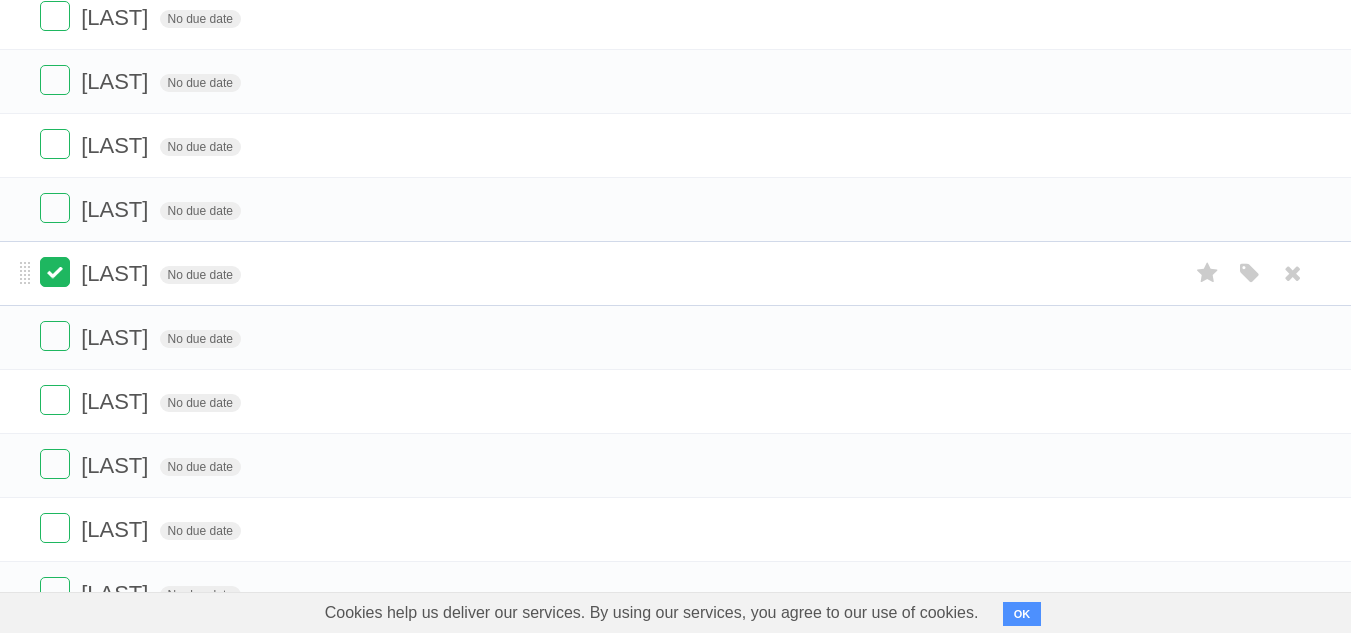 click at bounding box center (55, 272) 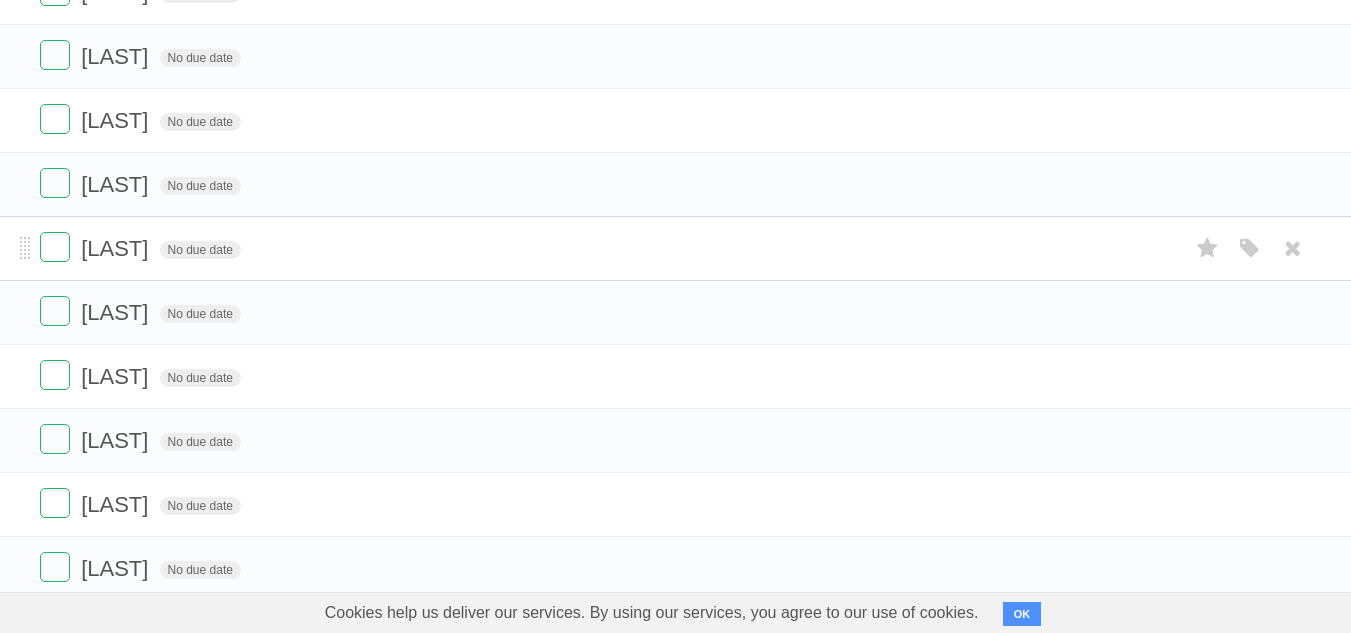 scroll, scrollTop: 400, scrollLeft: 0, axis: vertical 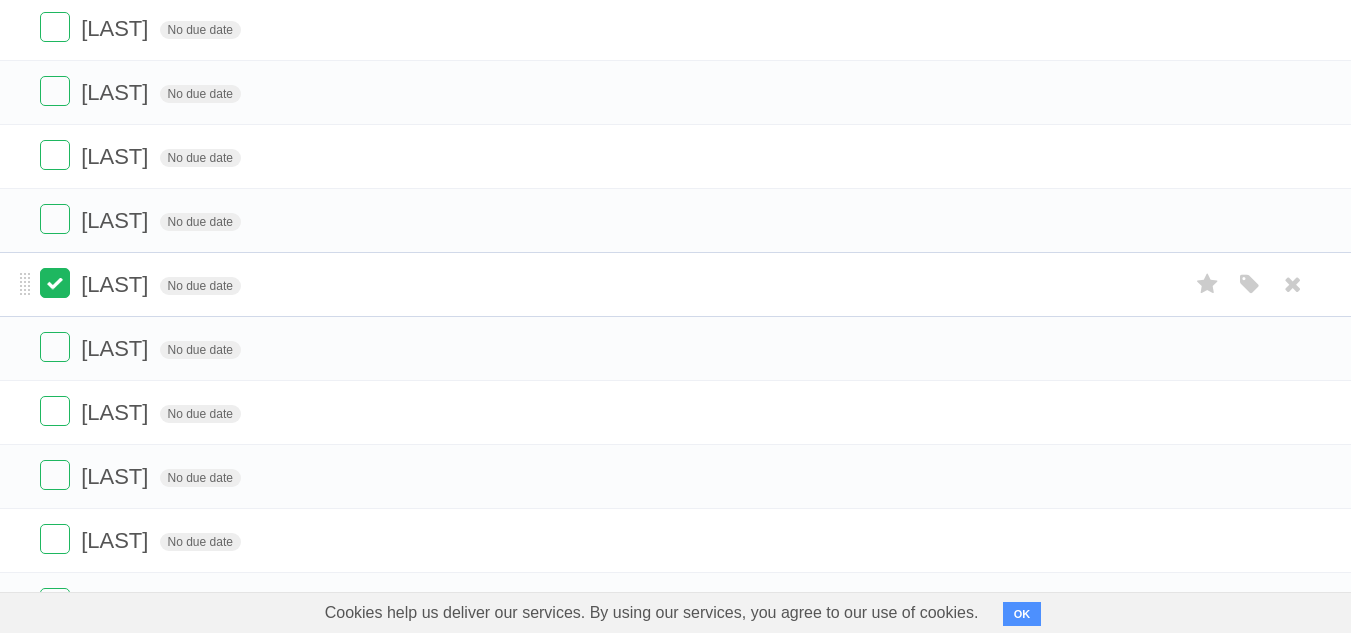 click at bounding box center [55, 283] 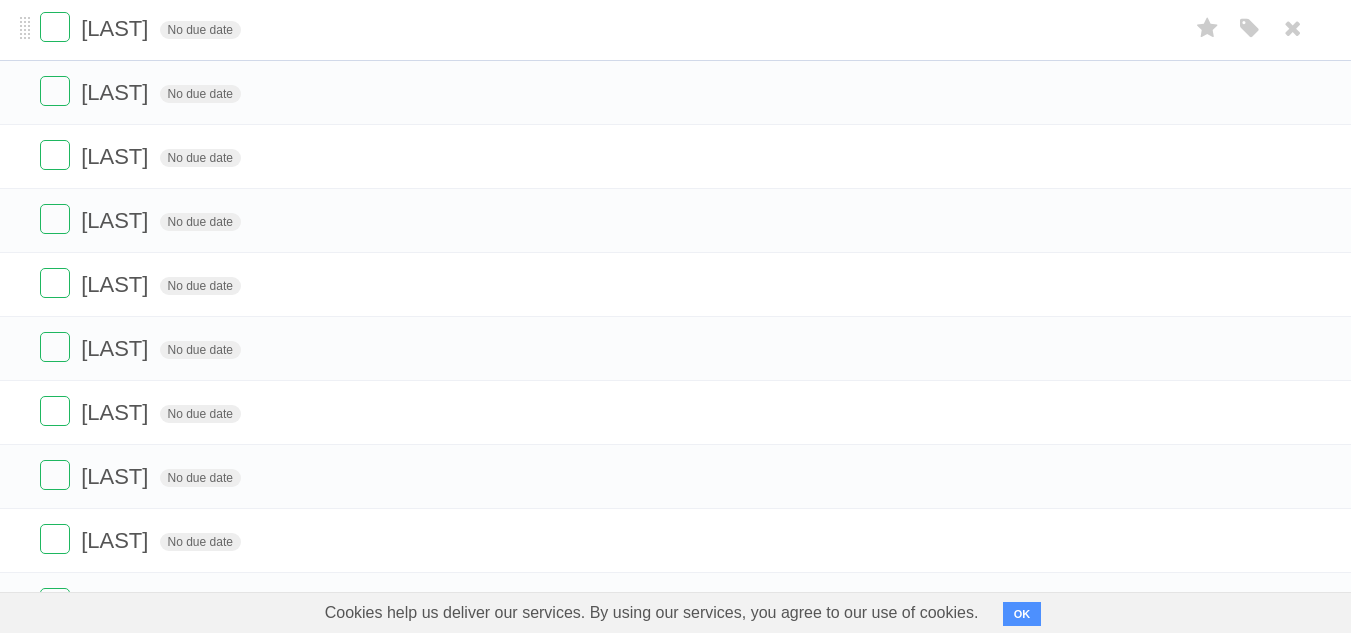 click on "FRIAS
No due date
White
Red
Blue
Green
Purple
Orange" at bounding box center [675, 156] 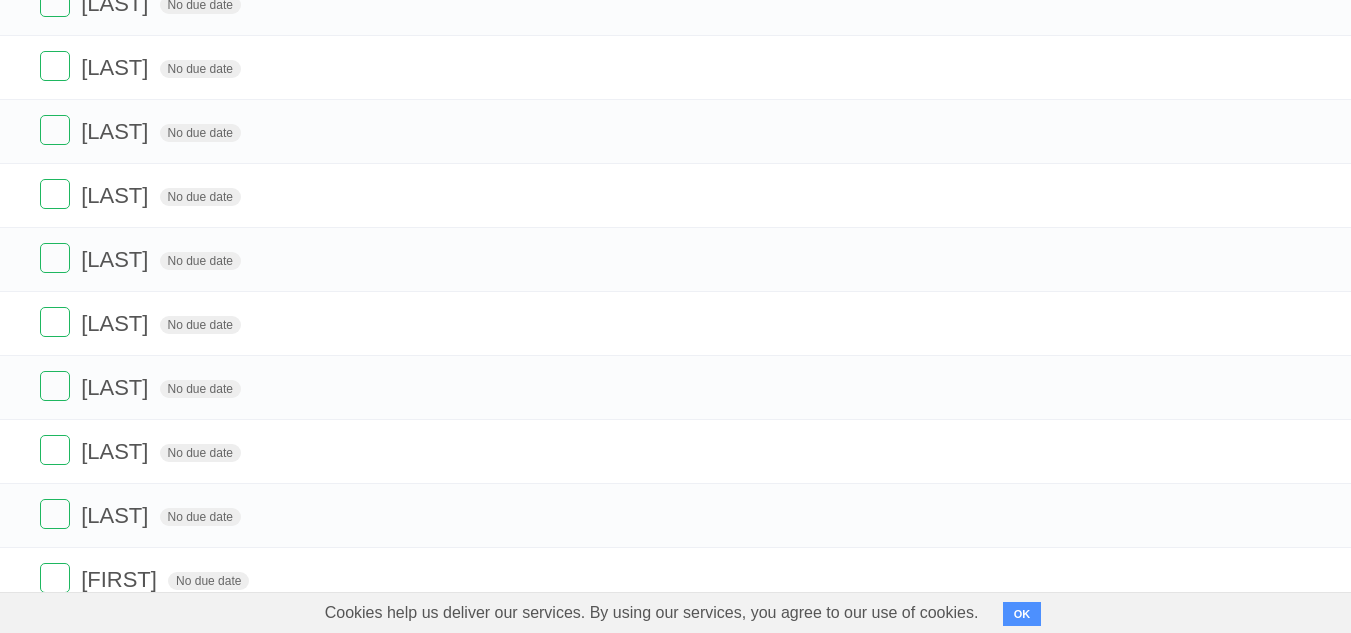 scroll, scrollTop: 667, scrollLeft: 0, axis: vertical 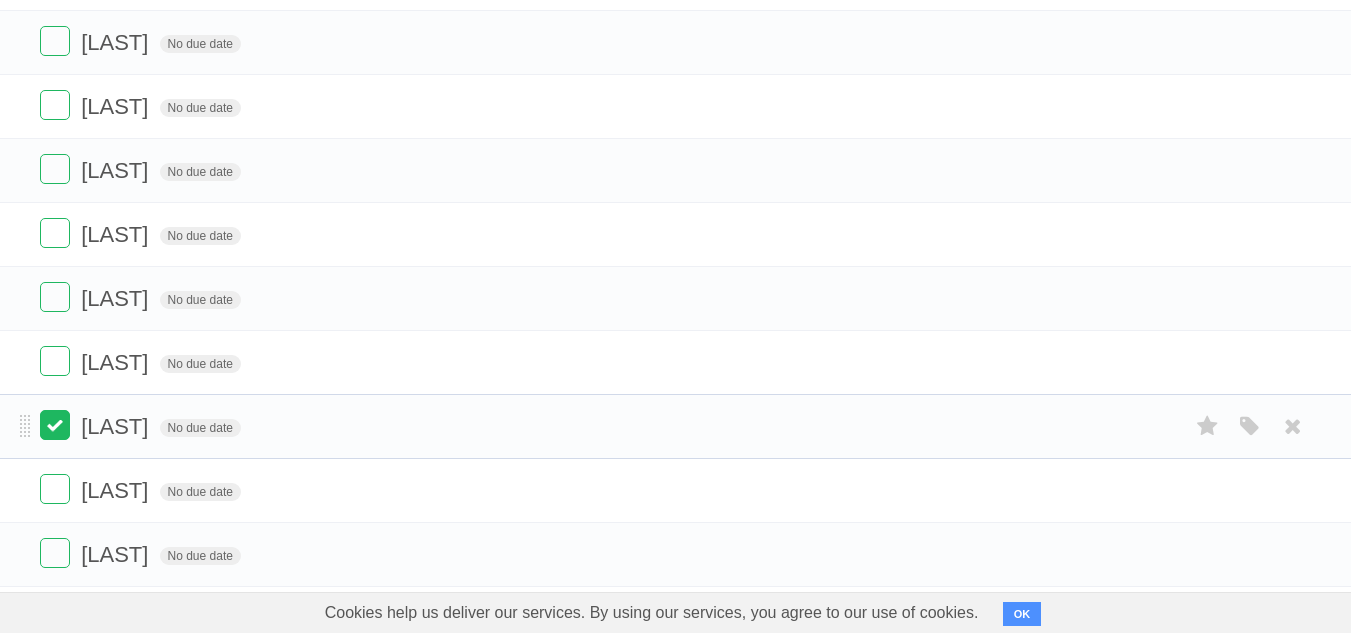 click at bounding box center [55, 425] 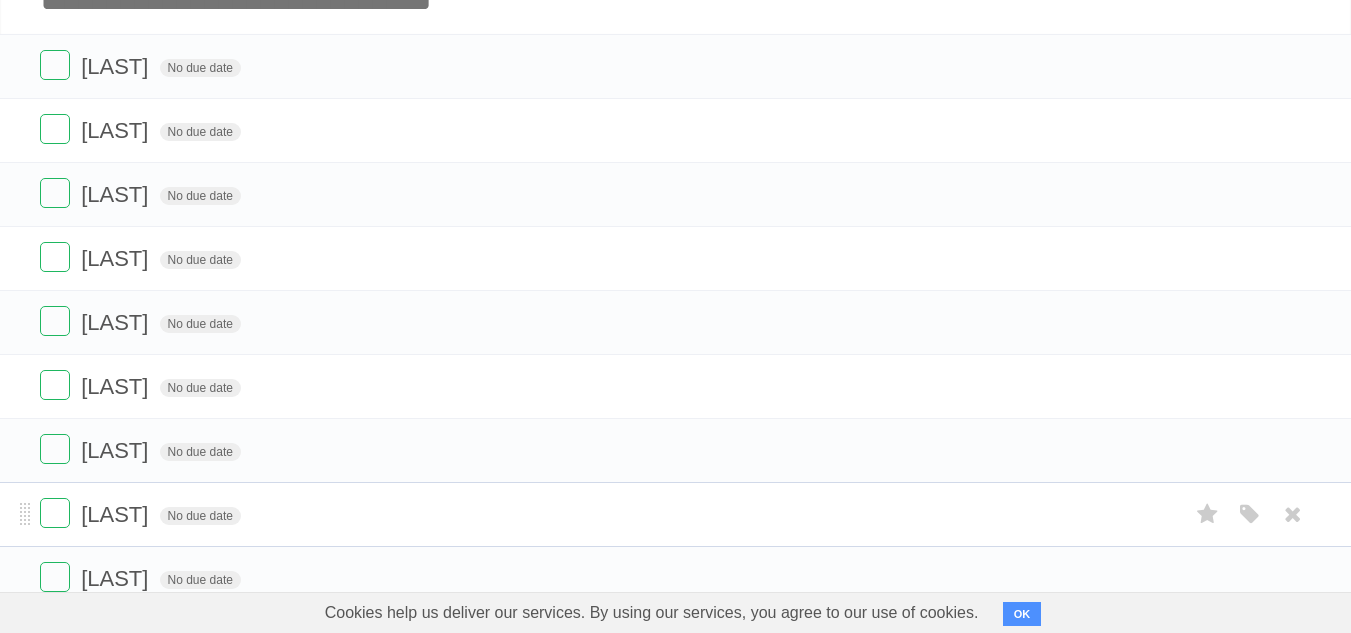 scroll, scrollTop: 0, scrollLeft: 0, axis: both 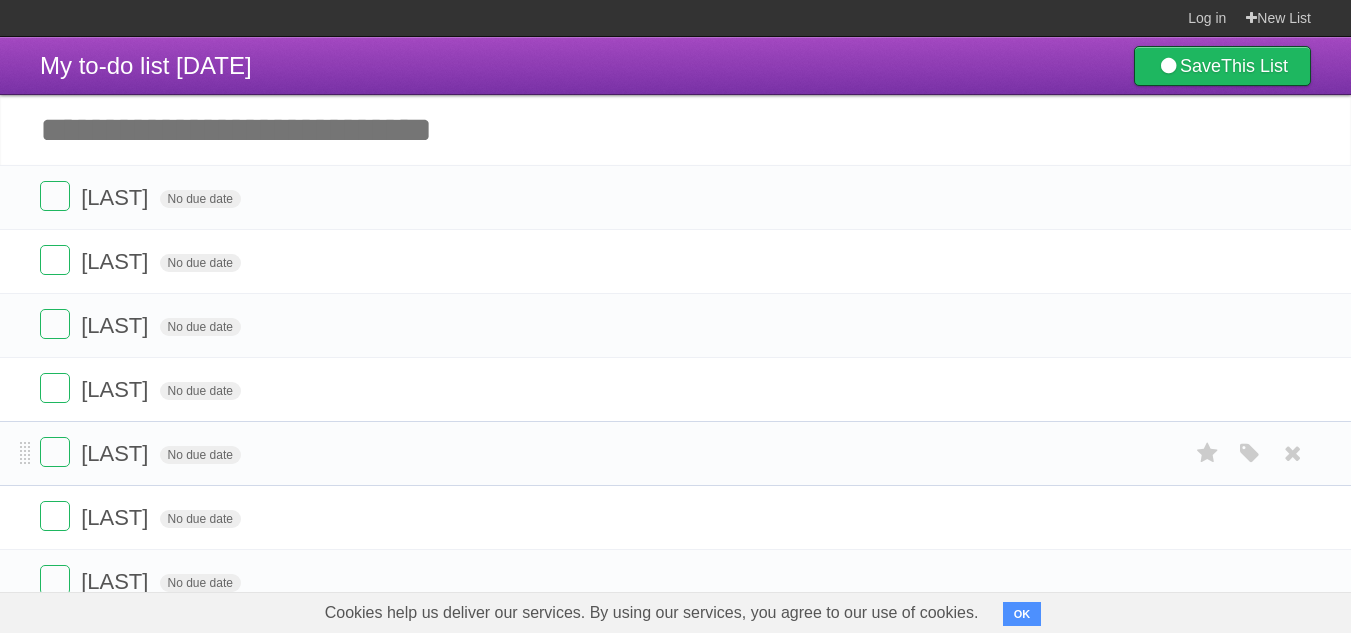 click on "[LAST]
No due date
White
Red
Blue
Green
Purple
Orange" at bounding box center [675, 453] 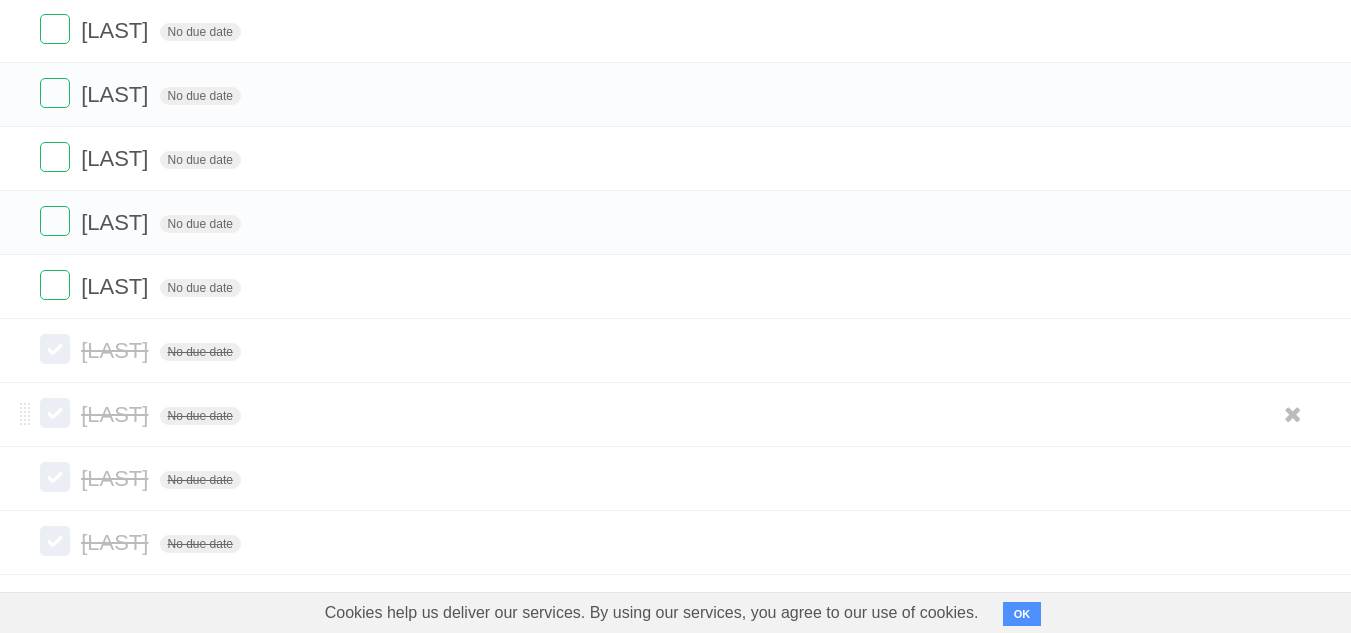 scroll, scrollTop: 1331, scrollLeft: 0, axis: vertical 